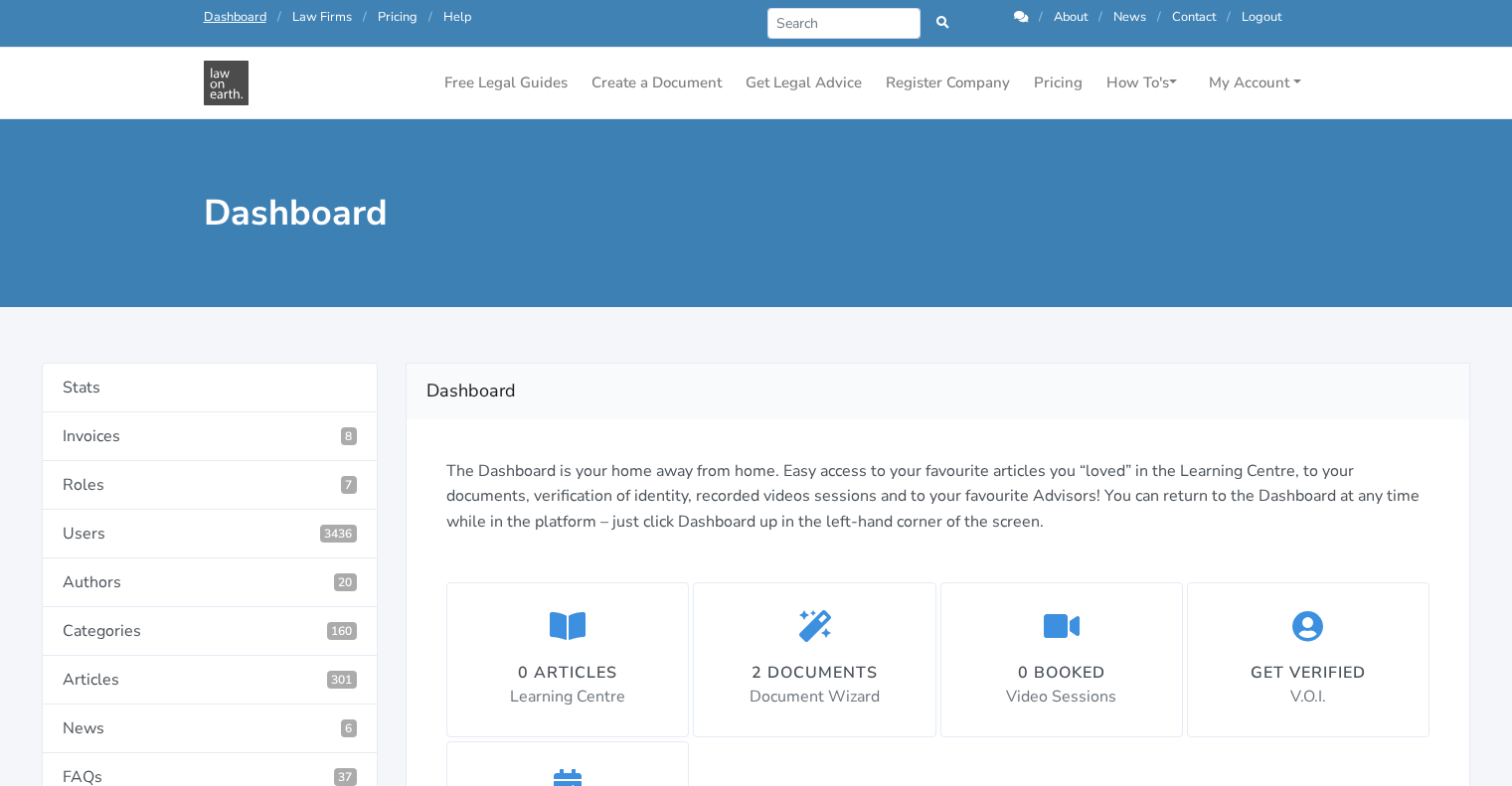 scroll, scrollTop: 0, scrollLeft: 0, axis: both 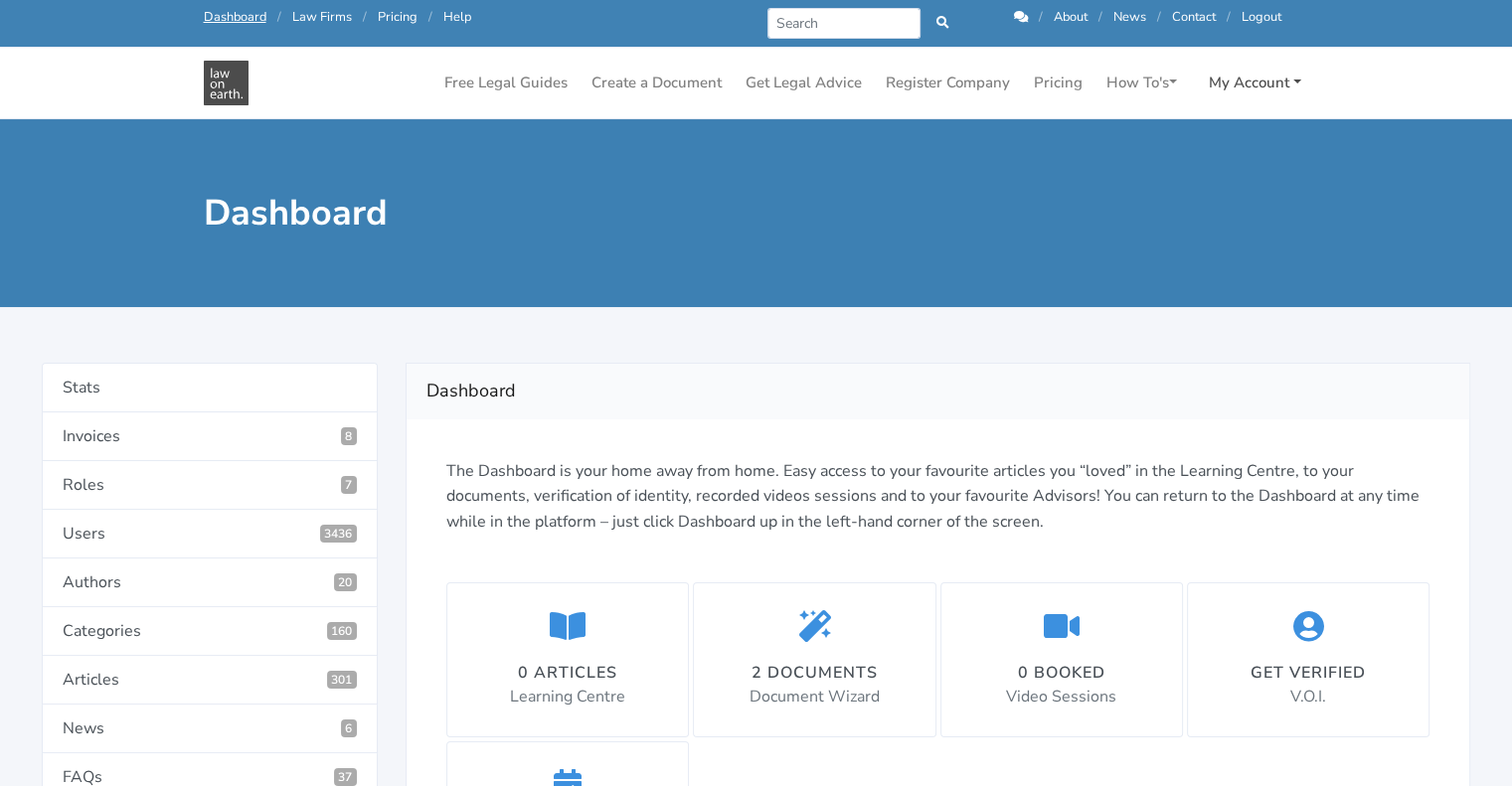 click on "My Account" at bounding box center (1255, 82) 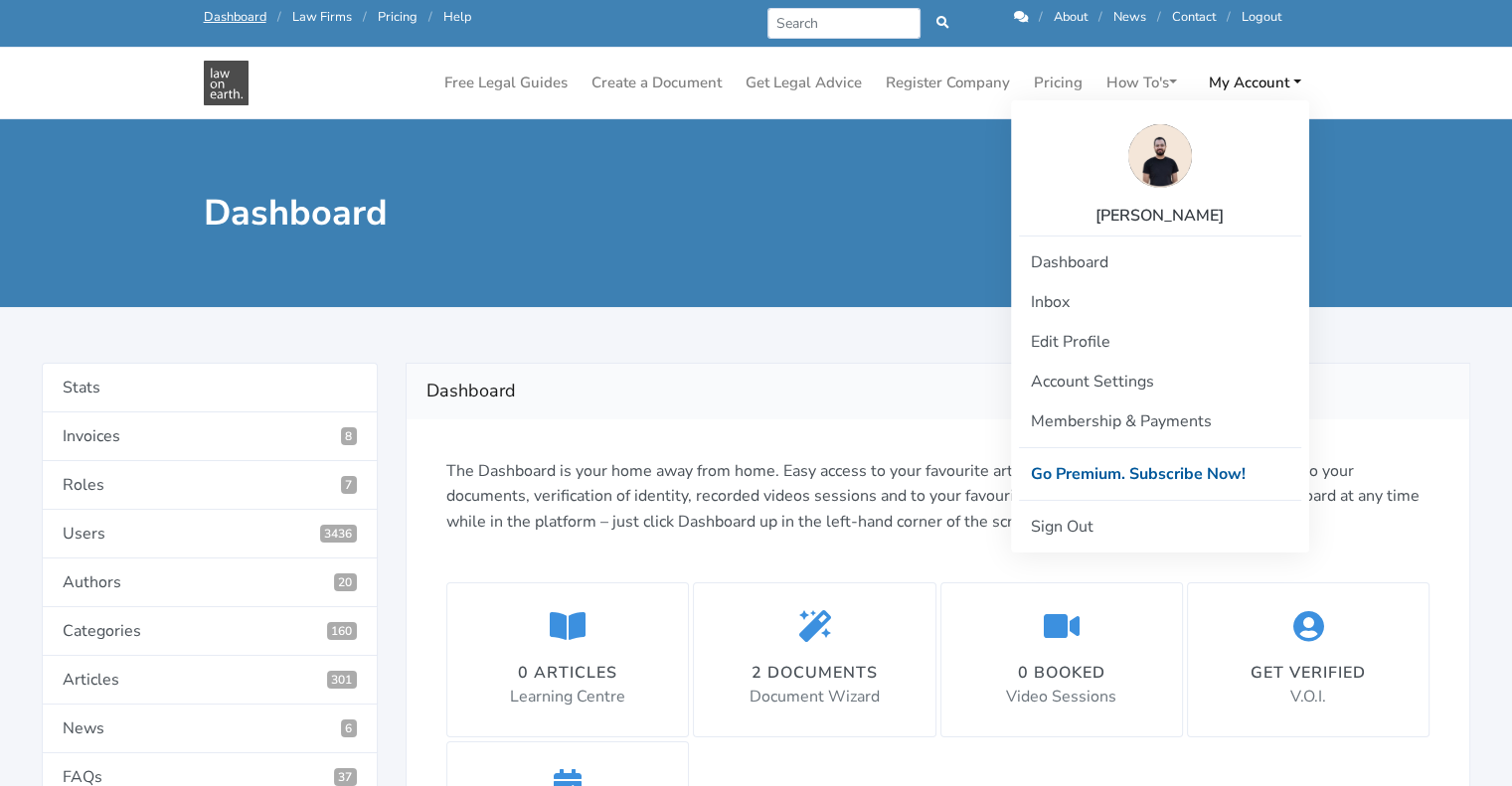 click on "[PERSON_NAME]" at bounding box center [1160, 216] 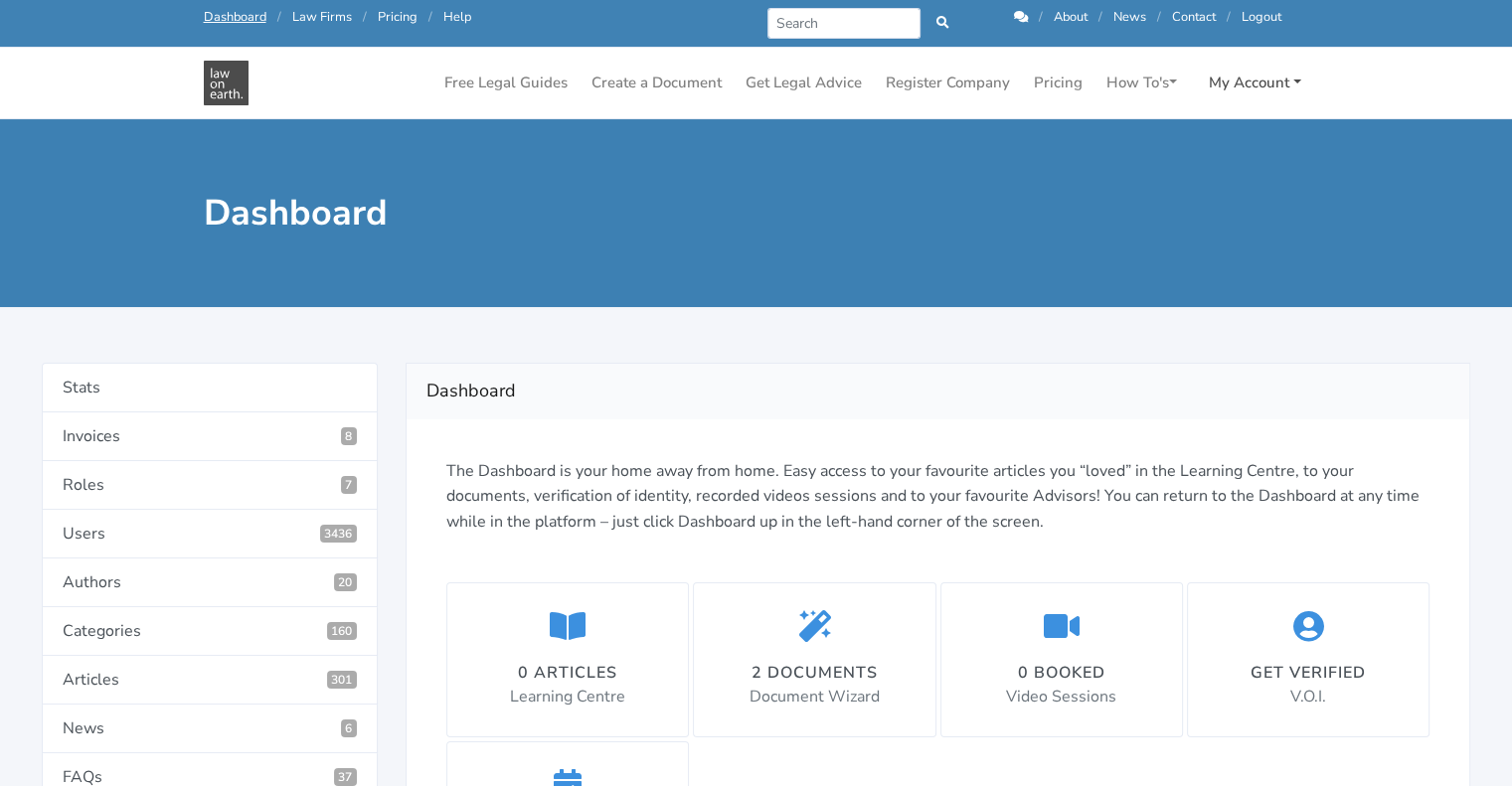 click on "My Account" at bounding box center (1255, 82) 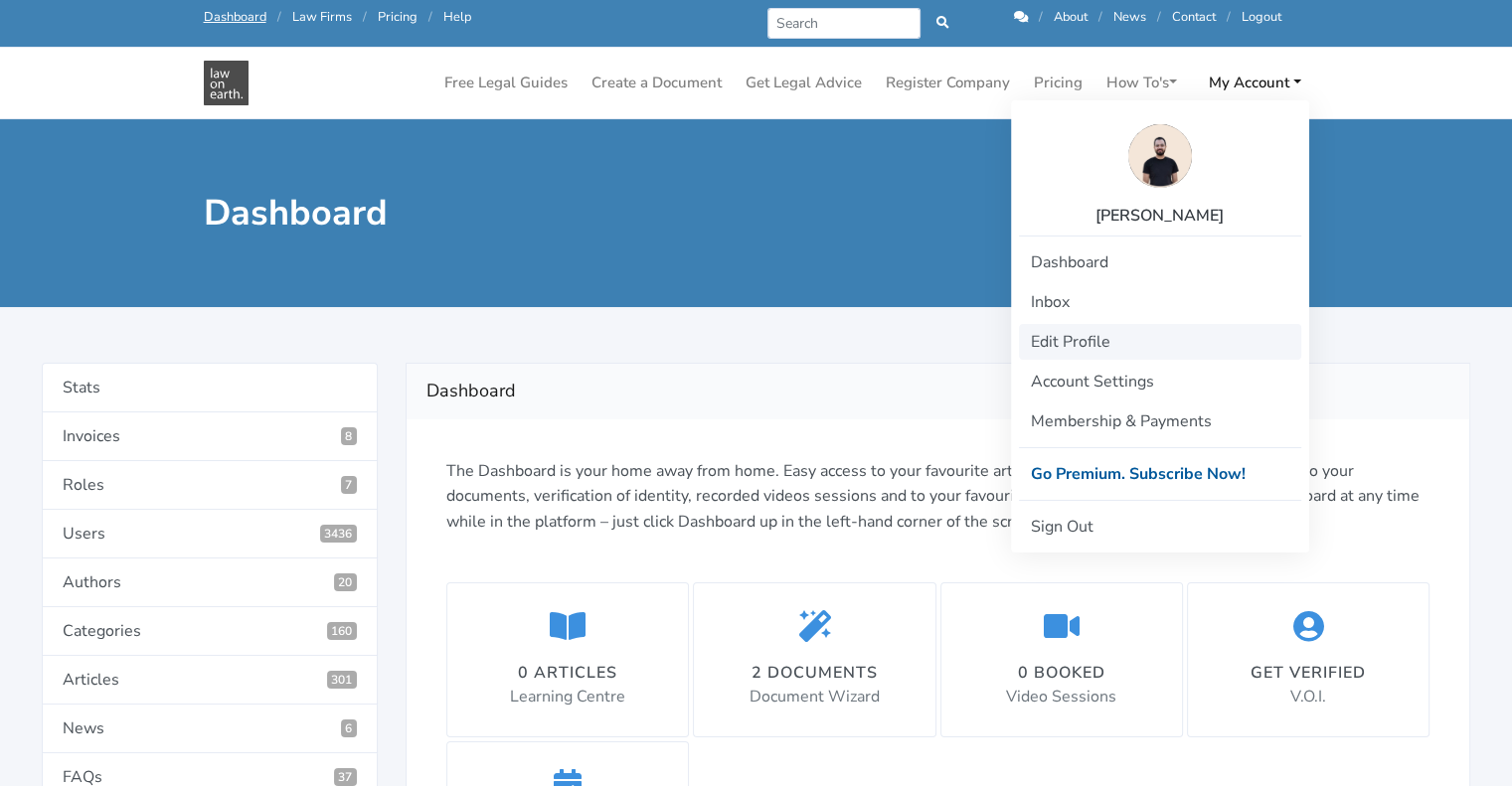 click on "Edit Profile" at bounding box center (1160, 342) 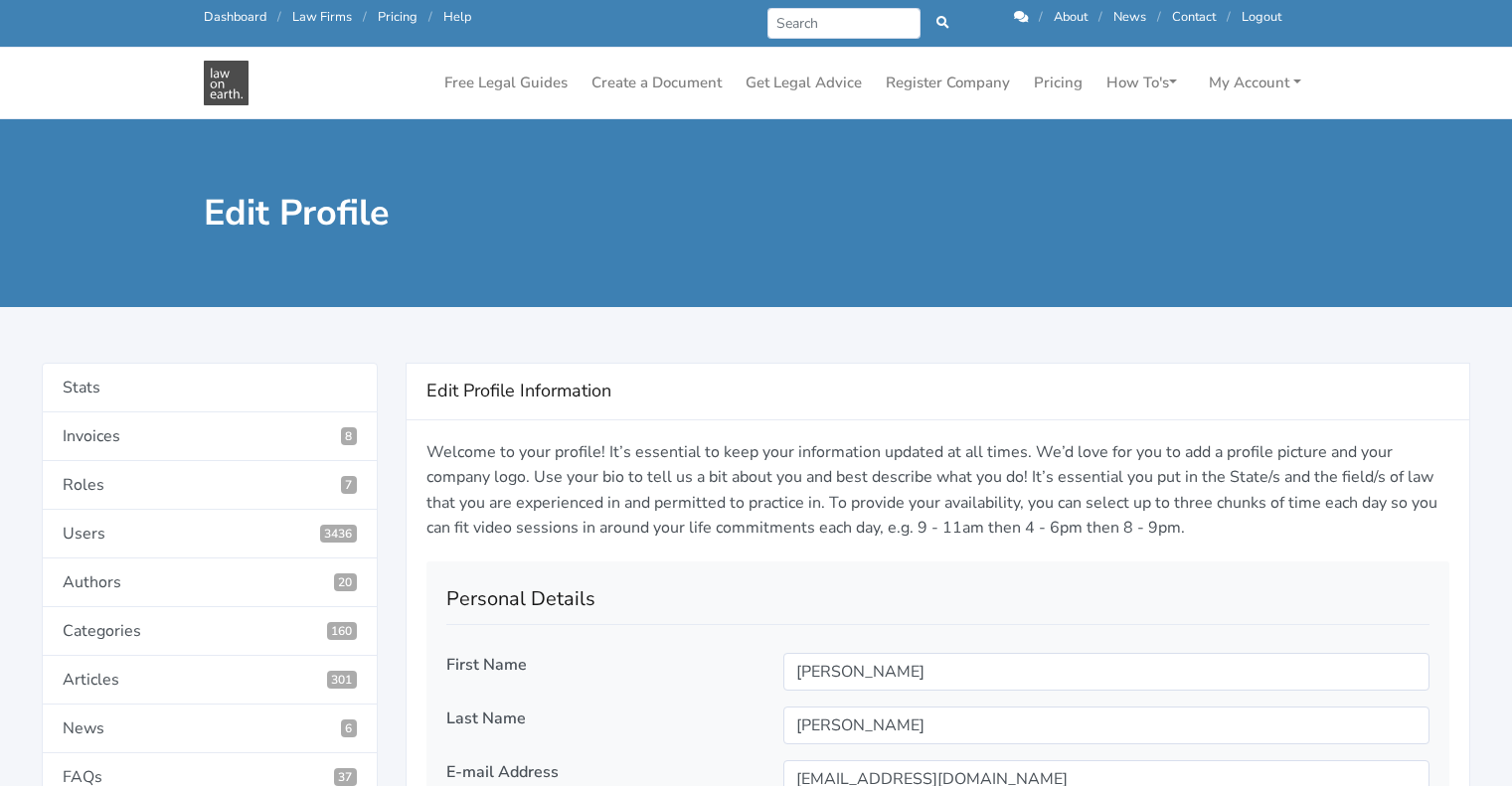 select 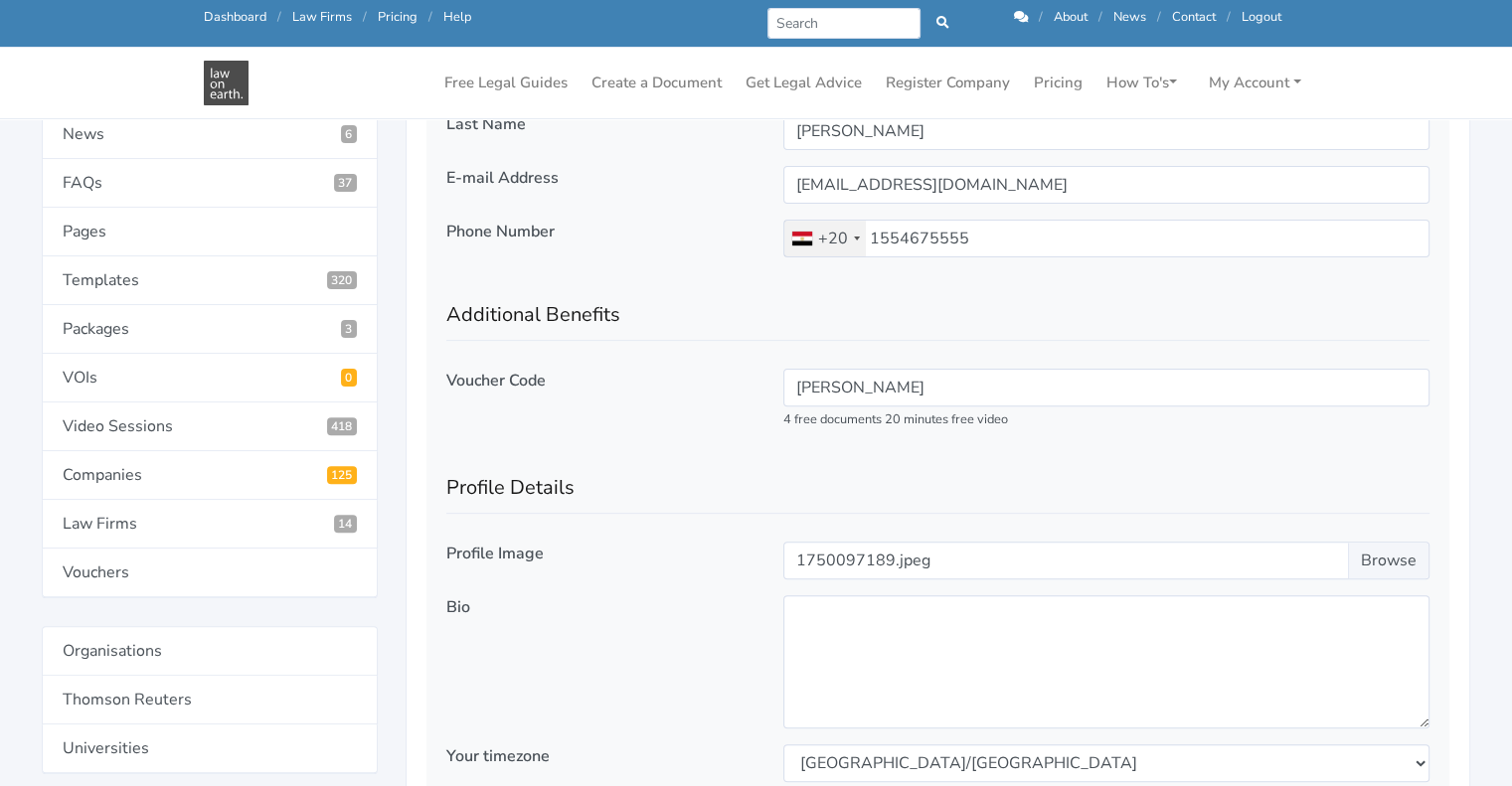 scroll, scrollTop: 556, scrollLeft: 0, axis: vertical 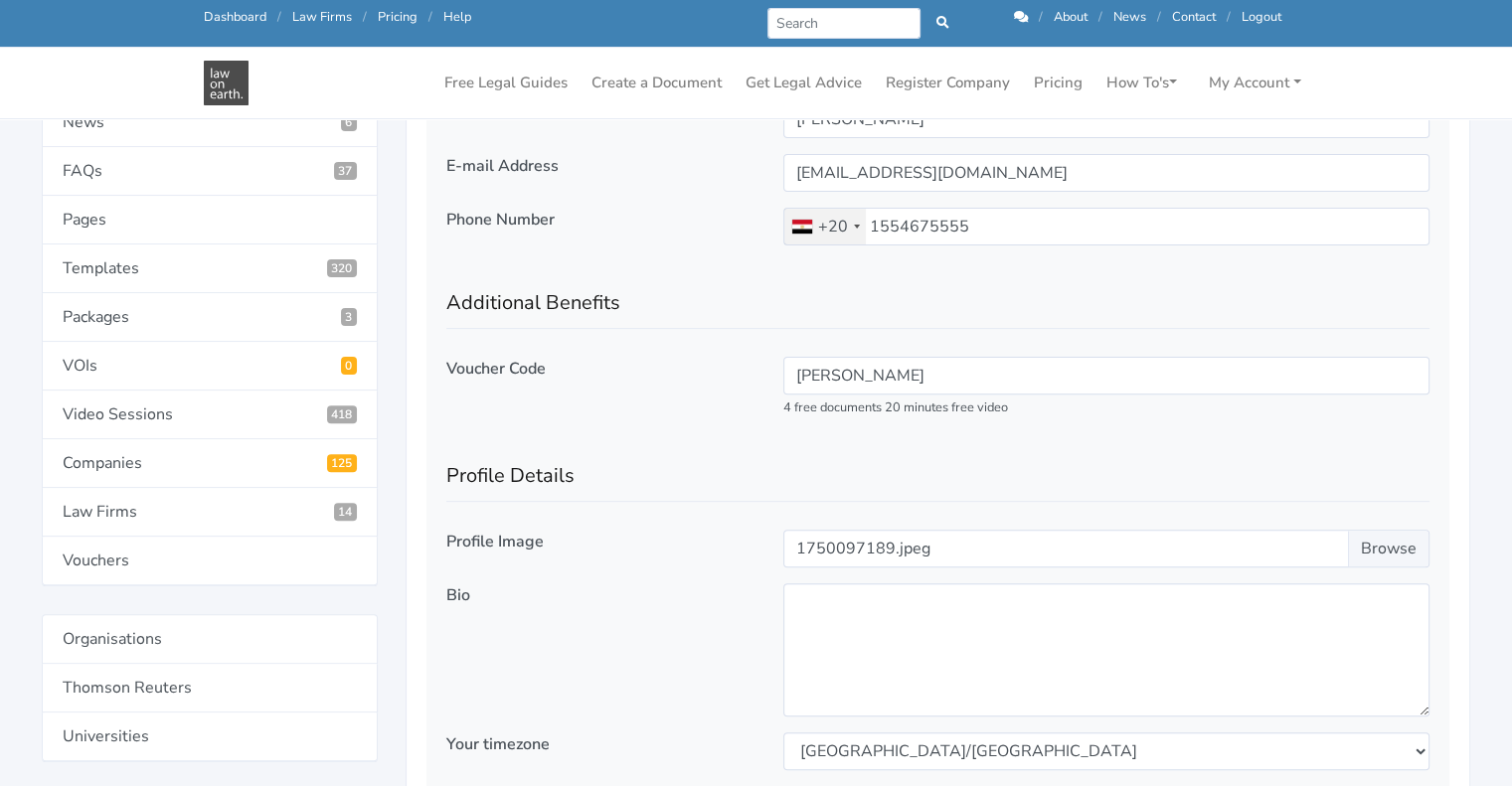 click on "+20" at bounding box center (833, 227) 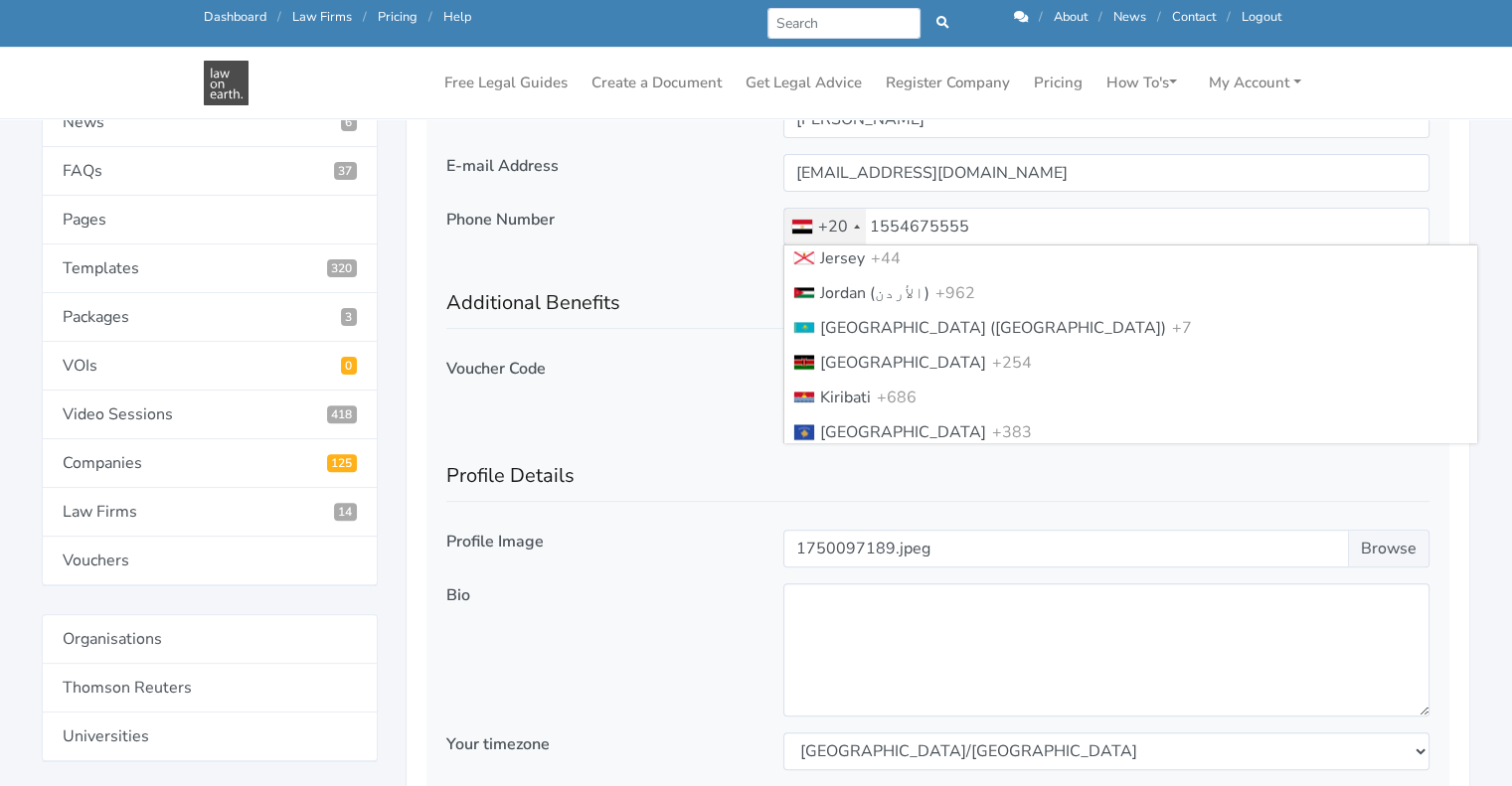 scroll, scrollTop: 3842, scrollLeft: 0, axis: vertical 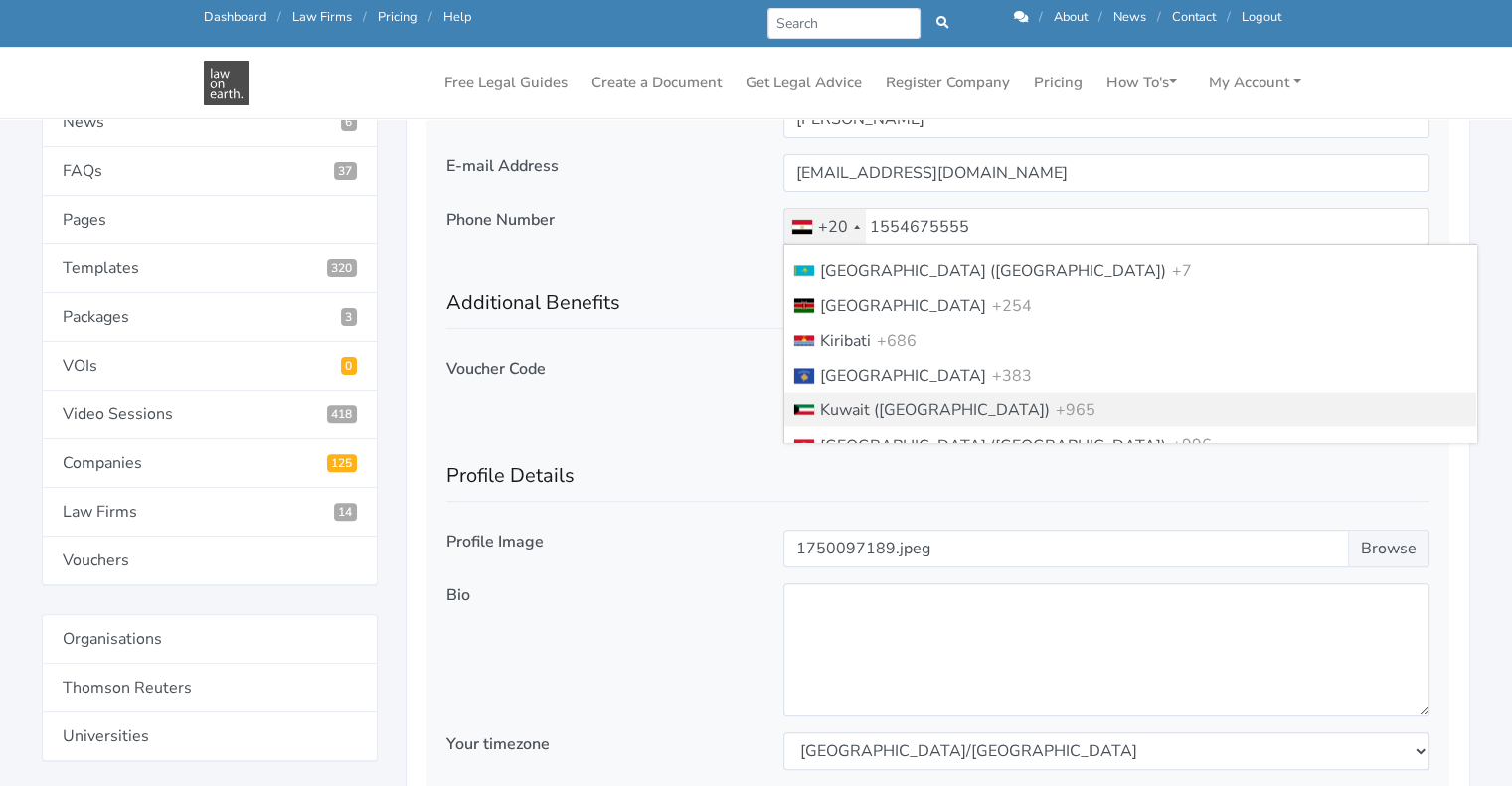 click on "Voucher Code" at bounding box center (600, 395) 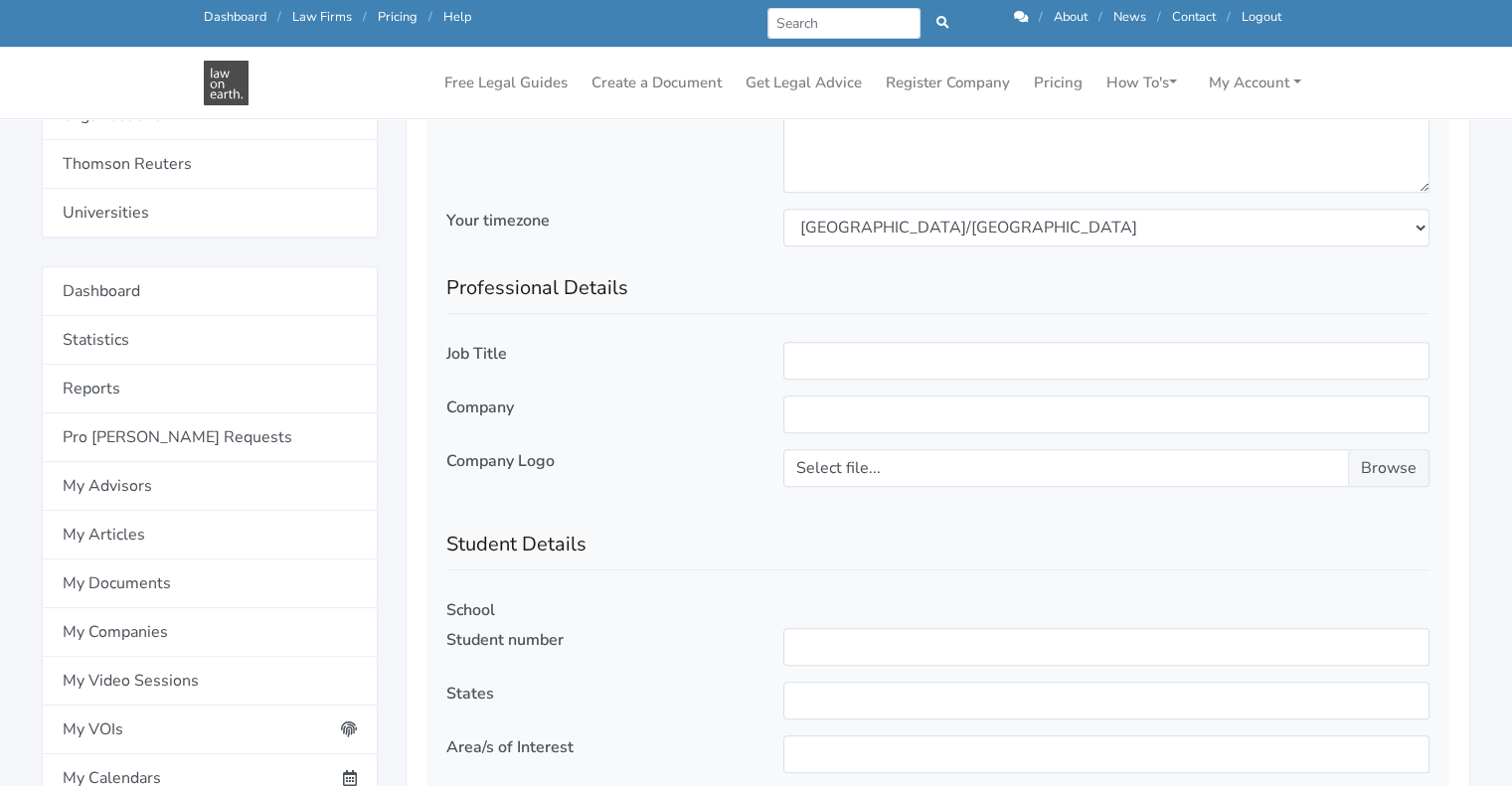 scroll, scrollTop: 1084, scrollLeft: 0, axis: vertical 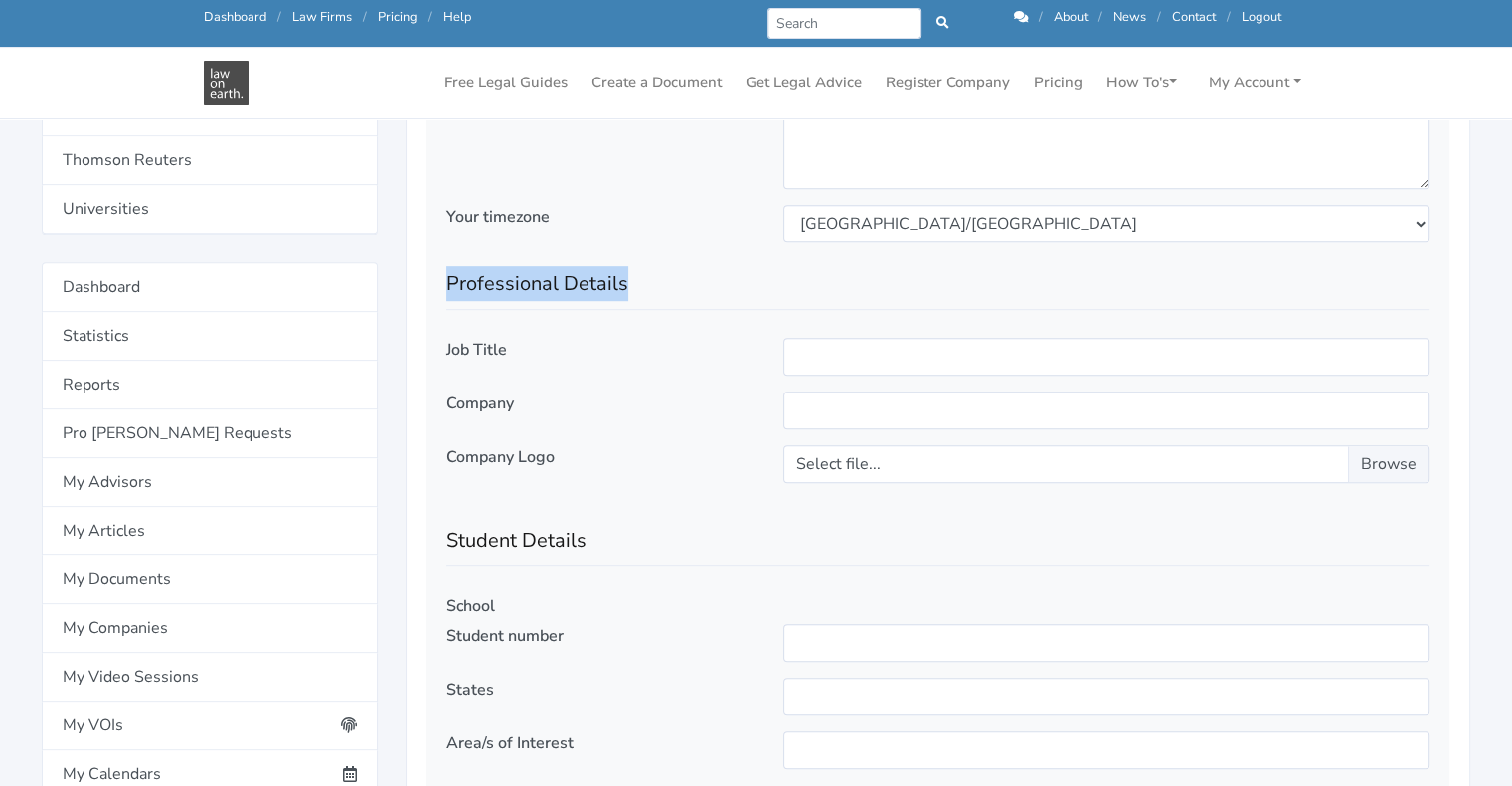 drag, startPoint x: 441, startPoint y: 289, endPoint x: 680, endPoint y: 273, distance: 239.53497 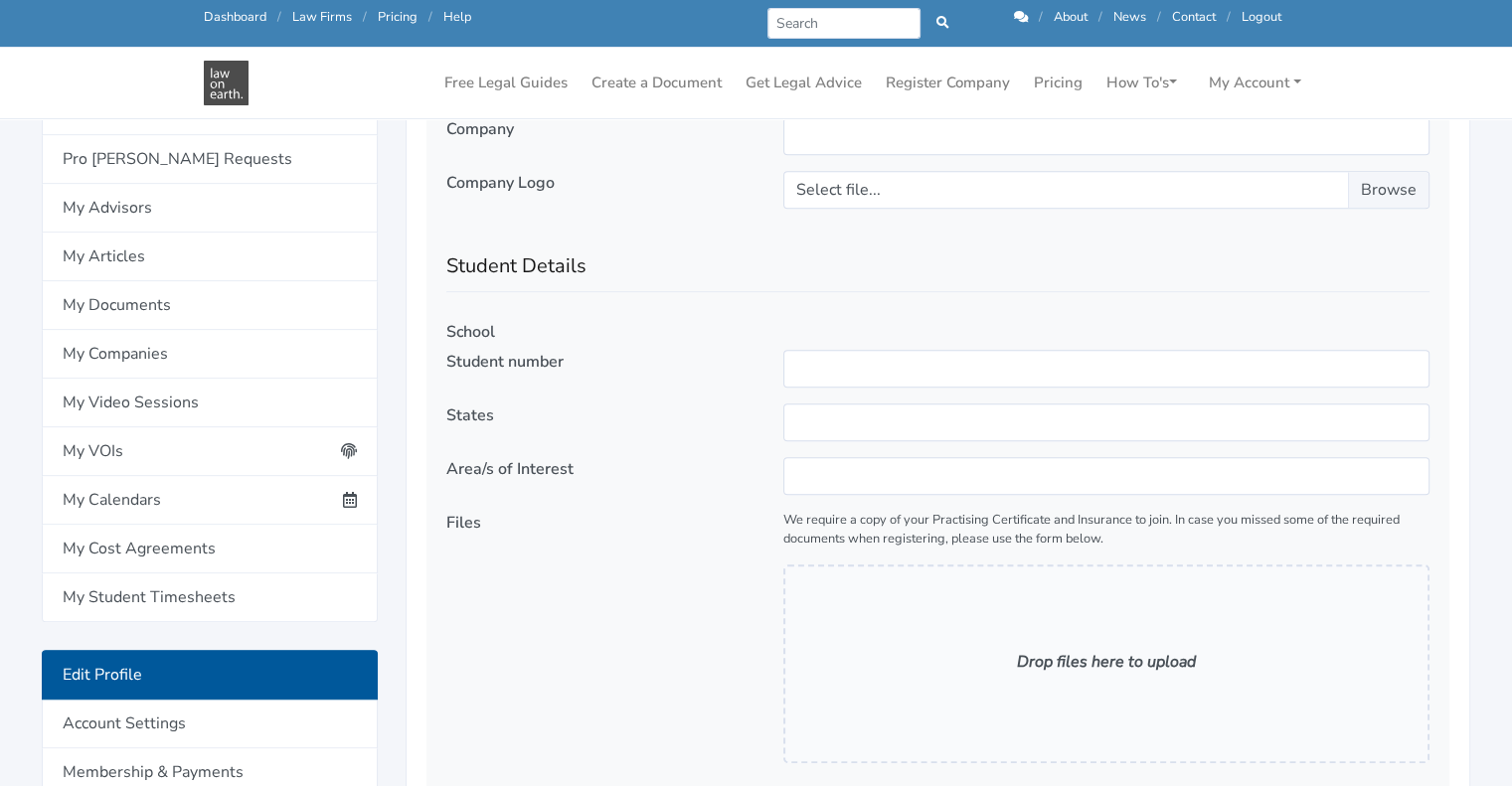 scroll, scrollTop: 1355, scrollLeft: 0, axis: vertical 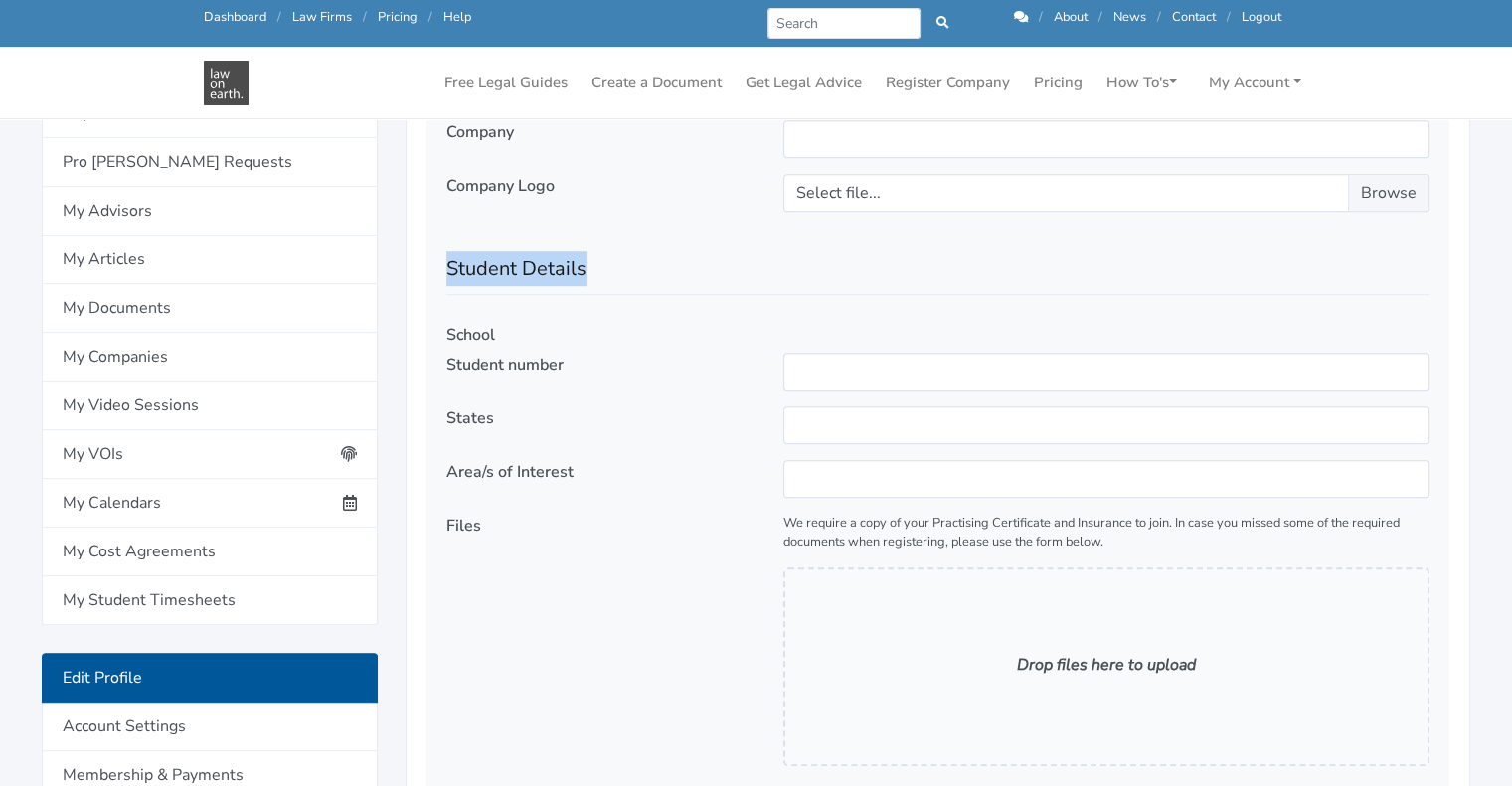 drag, startPoint x: 450, startPoint y: 269, endPoint x: 624, endPoint y: 269, distance: 174 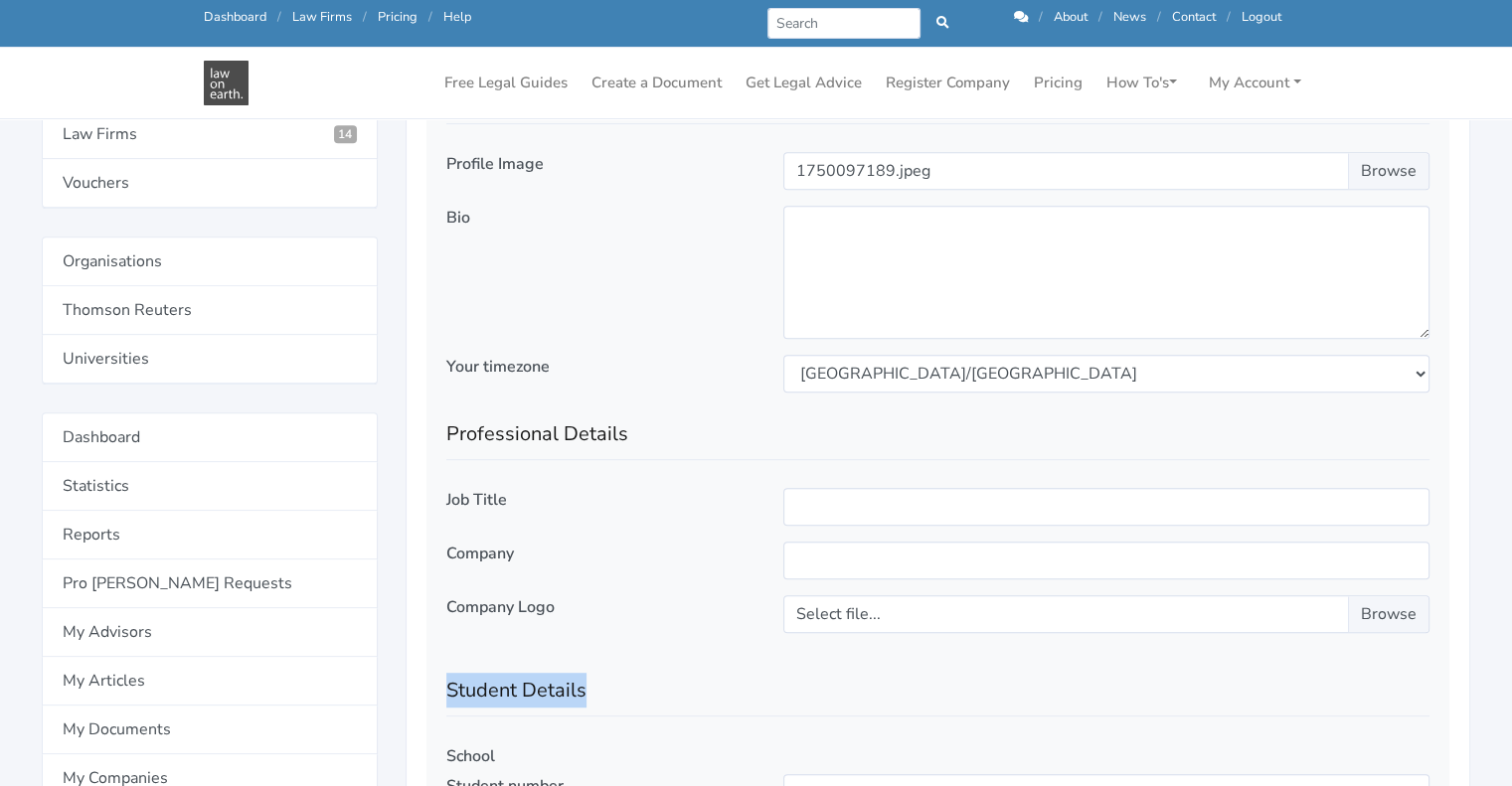 scroll, scrollTop: 937, scrollLeft: 0, axis: vertical 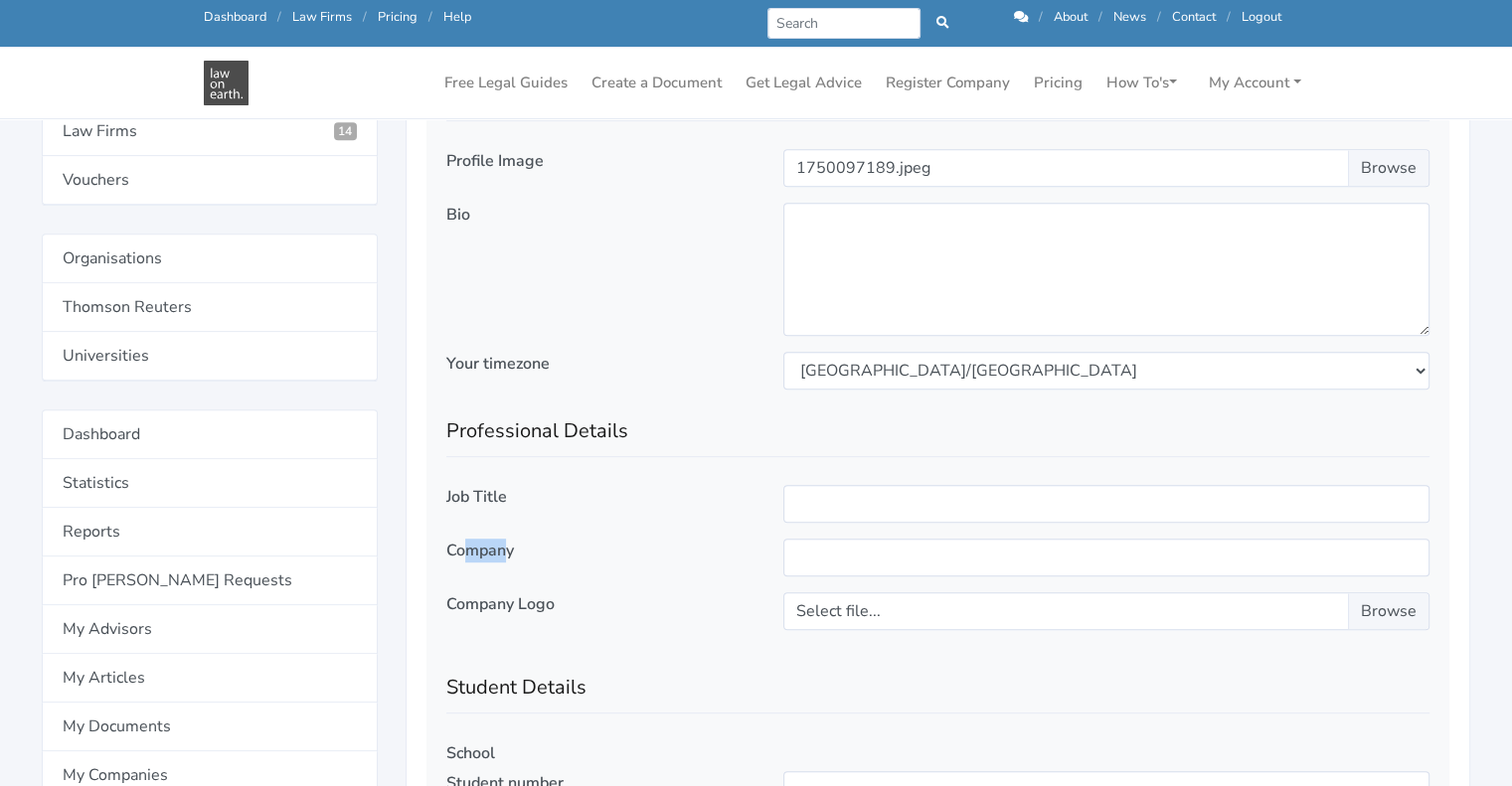 drag, startPoint x: 509, startPoint y: 540, endPoint x: 471, endPoint y: 550, distance: 39.29377 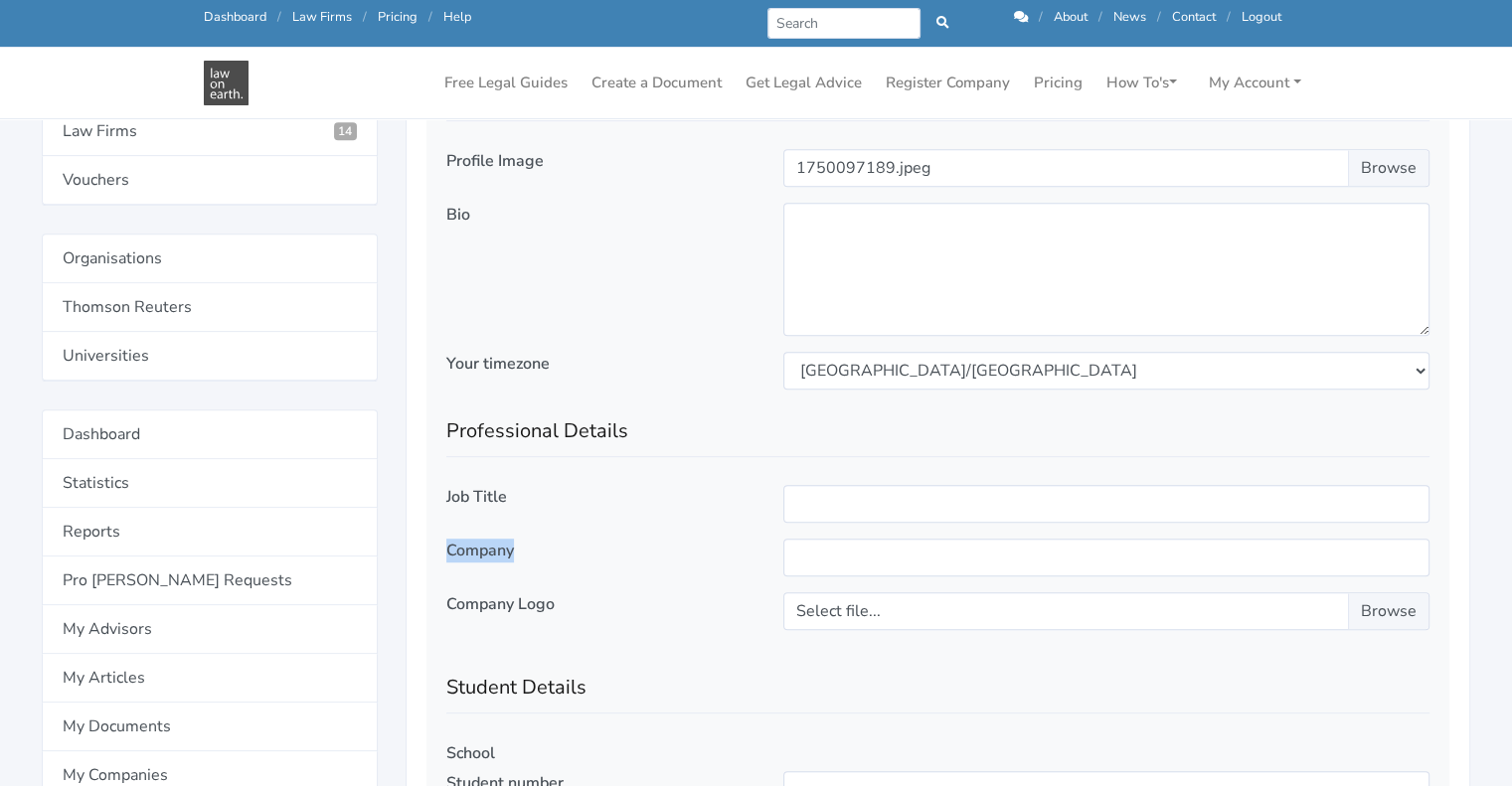 click on "Company" at bounding box center [480, 550] 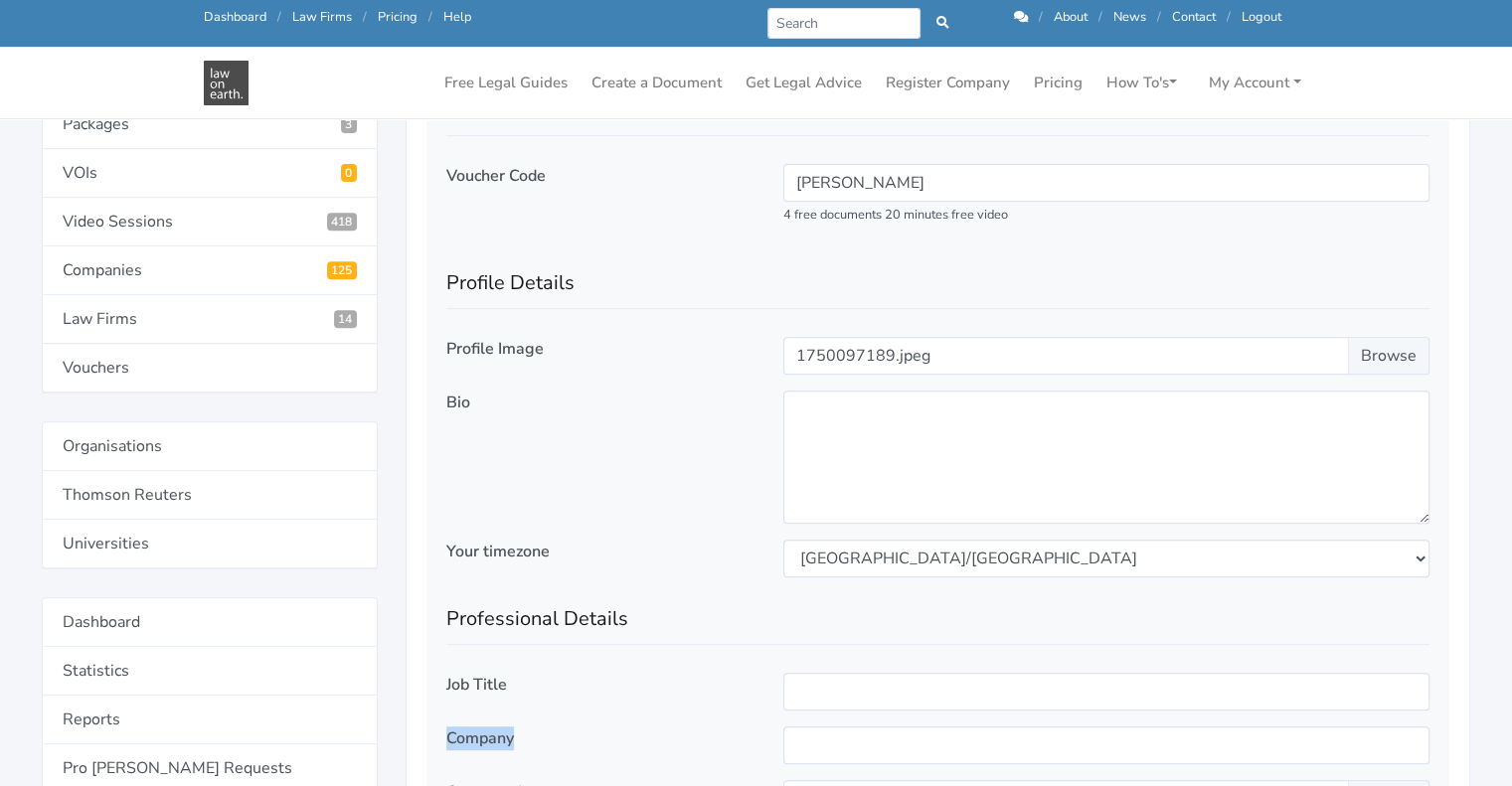 scroll, scrollTop: 826, scrollLeft: 0, axis: vertical 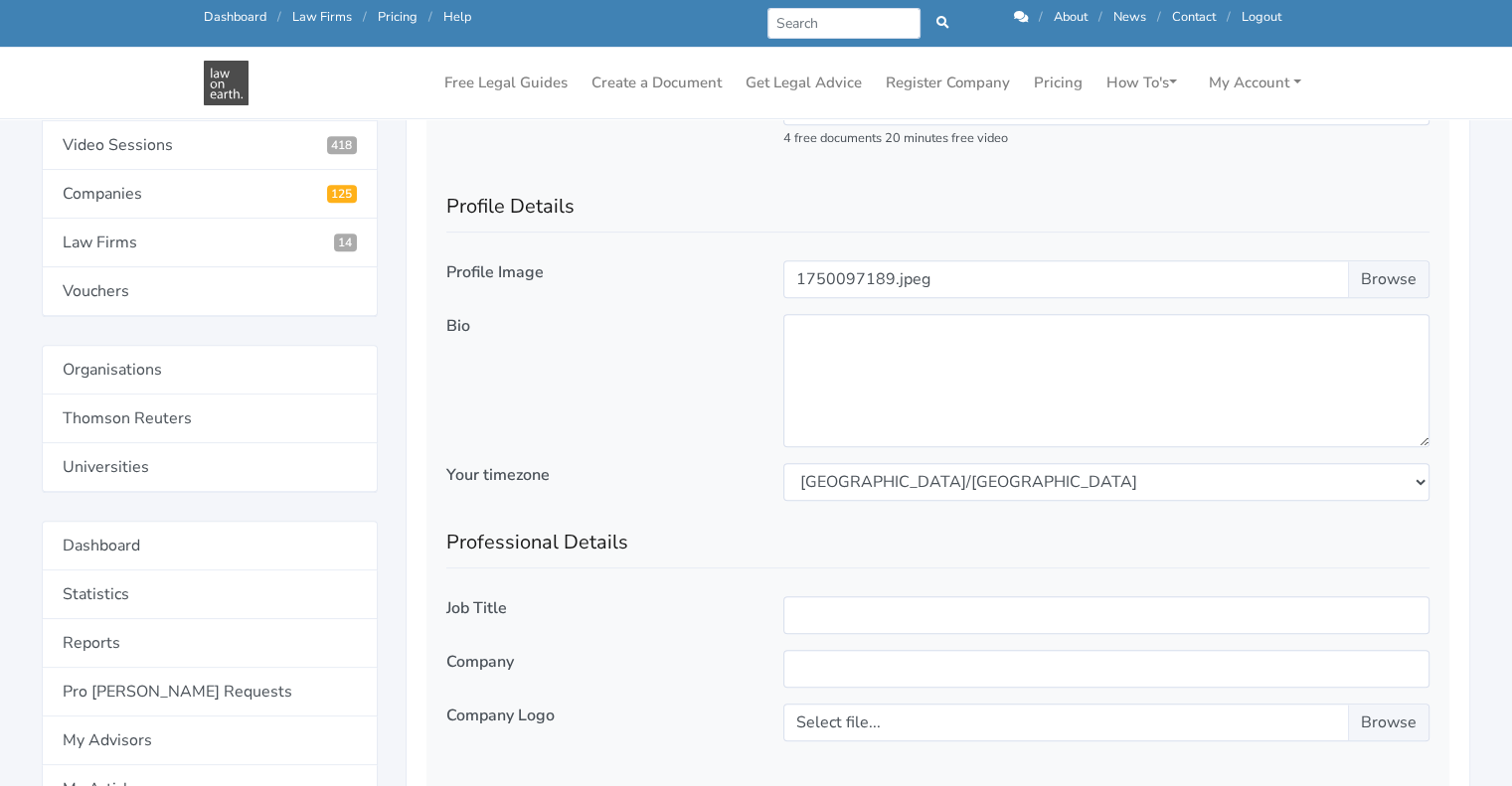 click on "Job Title" at bounding box center [600, 623] 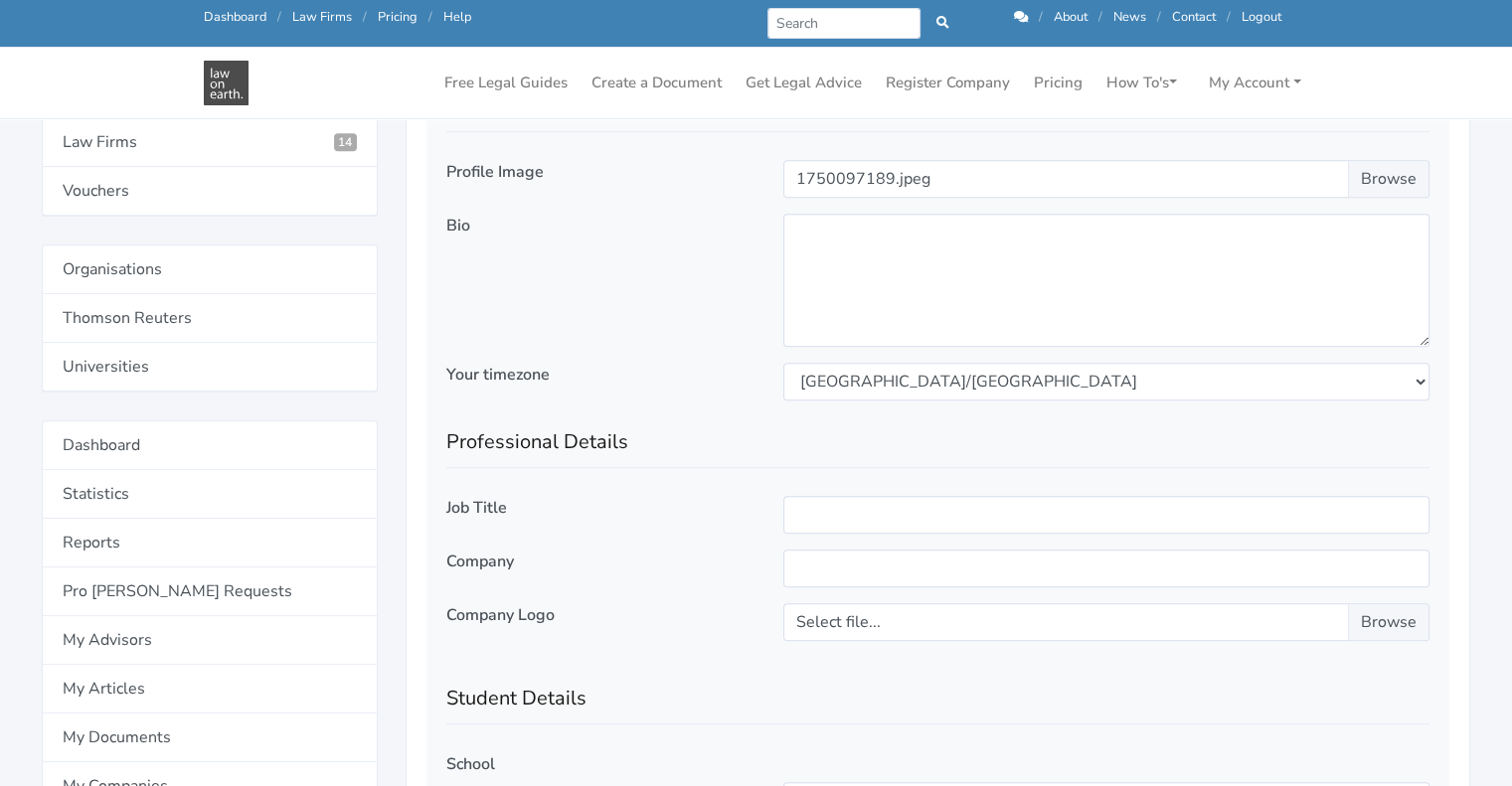 scroll, scrollTop: 933, scrollLeft: 0, axis: vertical 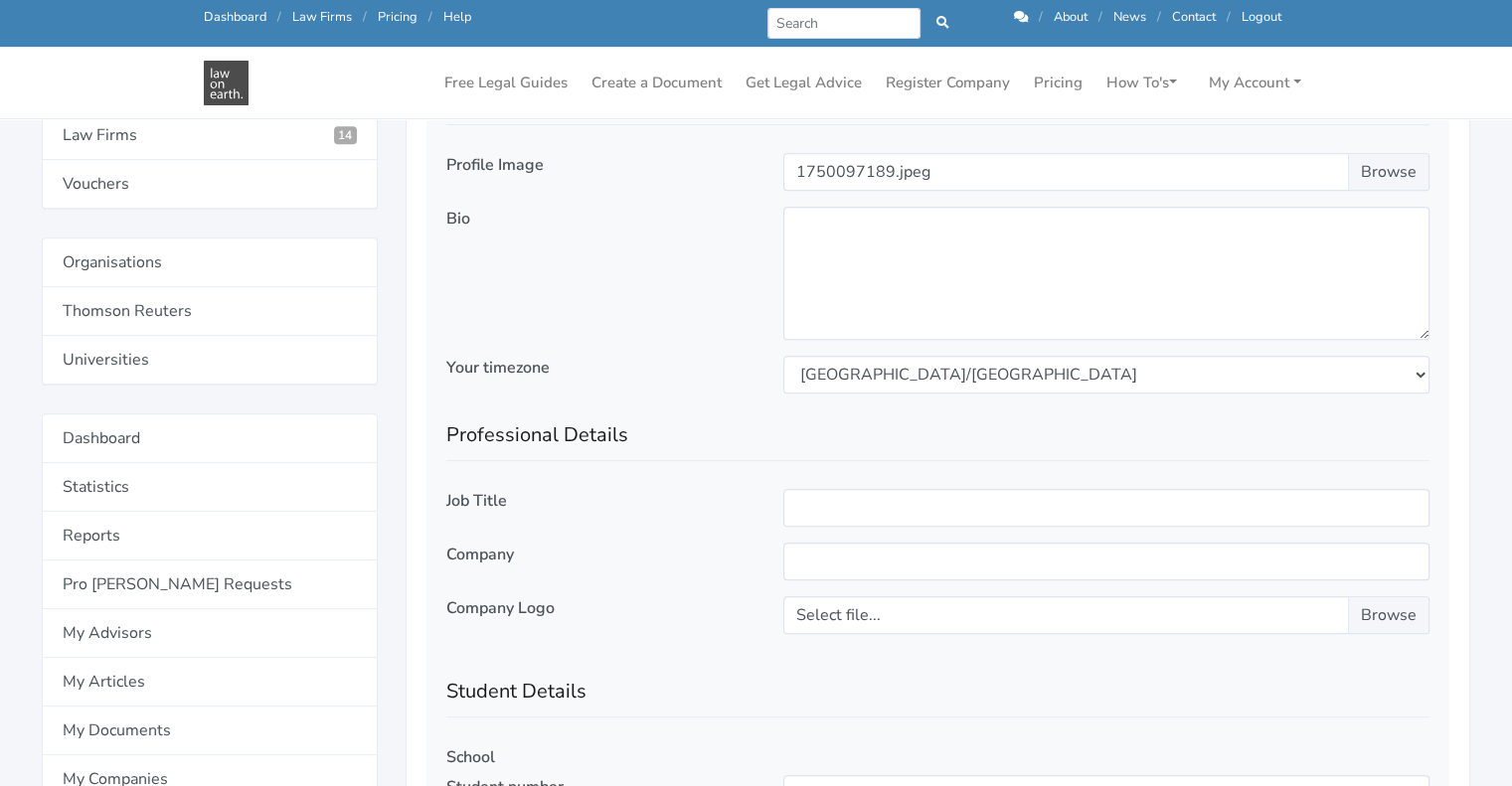 click on "Company Logo" at bounding box center [600, 623] 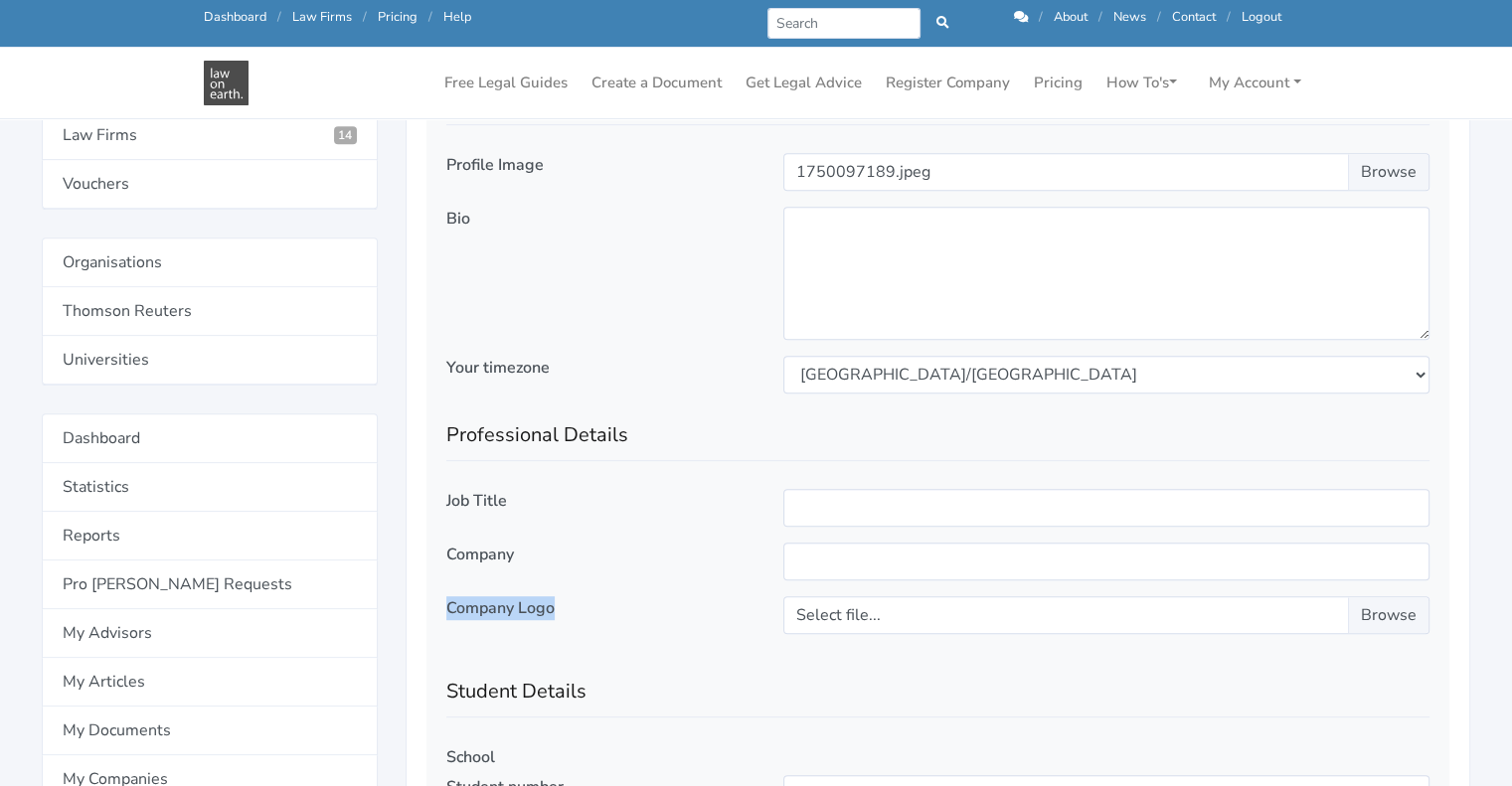 click on "Company Logo" at bounding box center (600, 623) 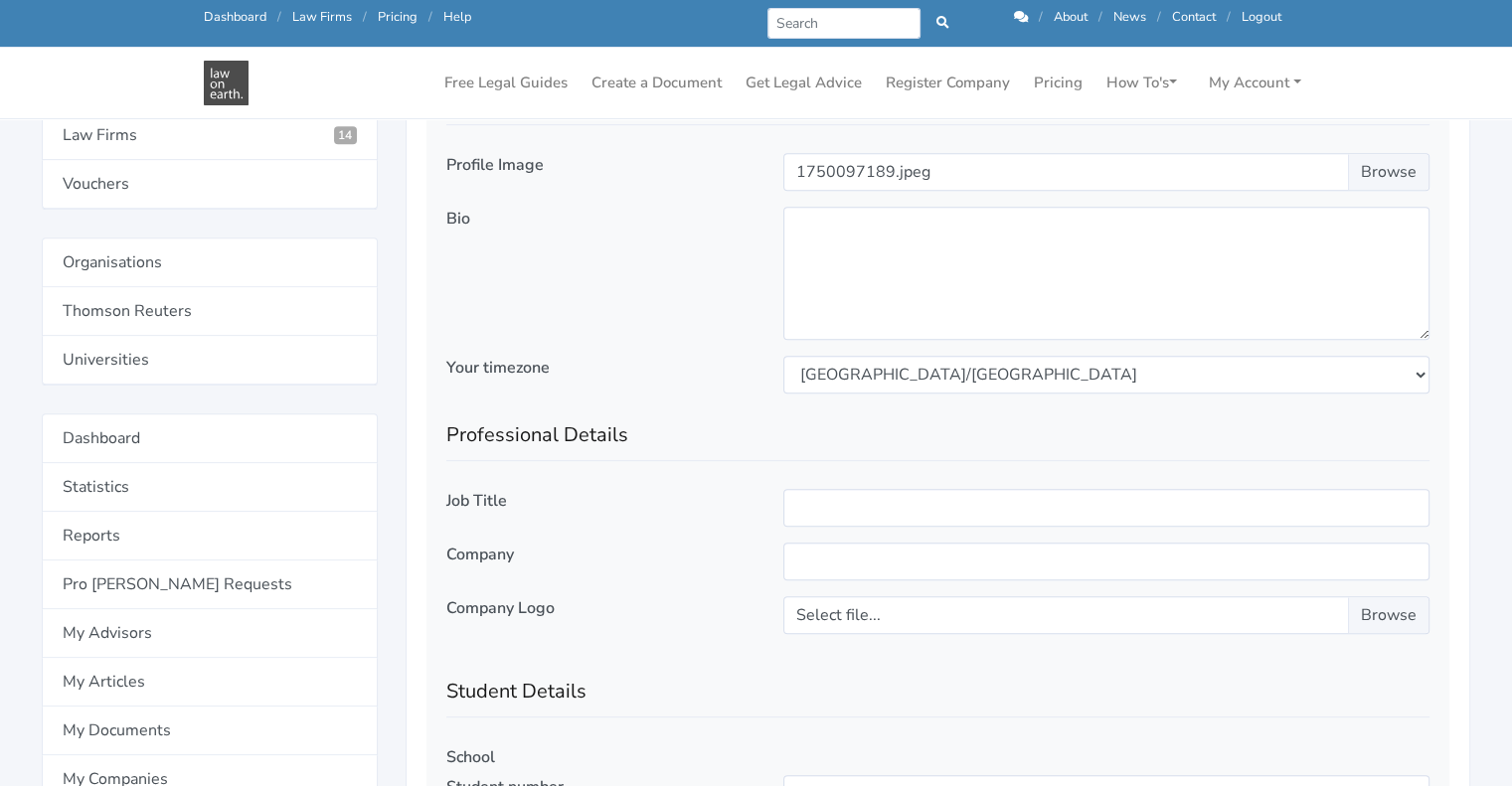 click on "Job Title" at bounding box center [476, 501] 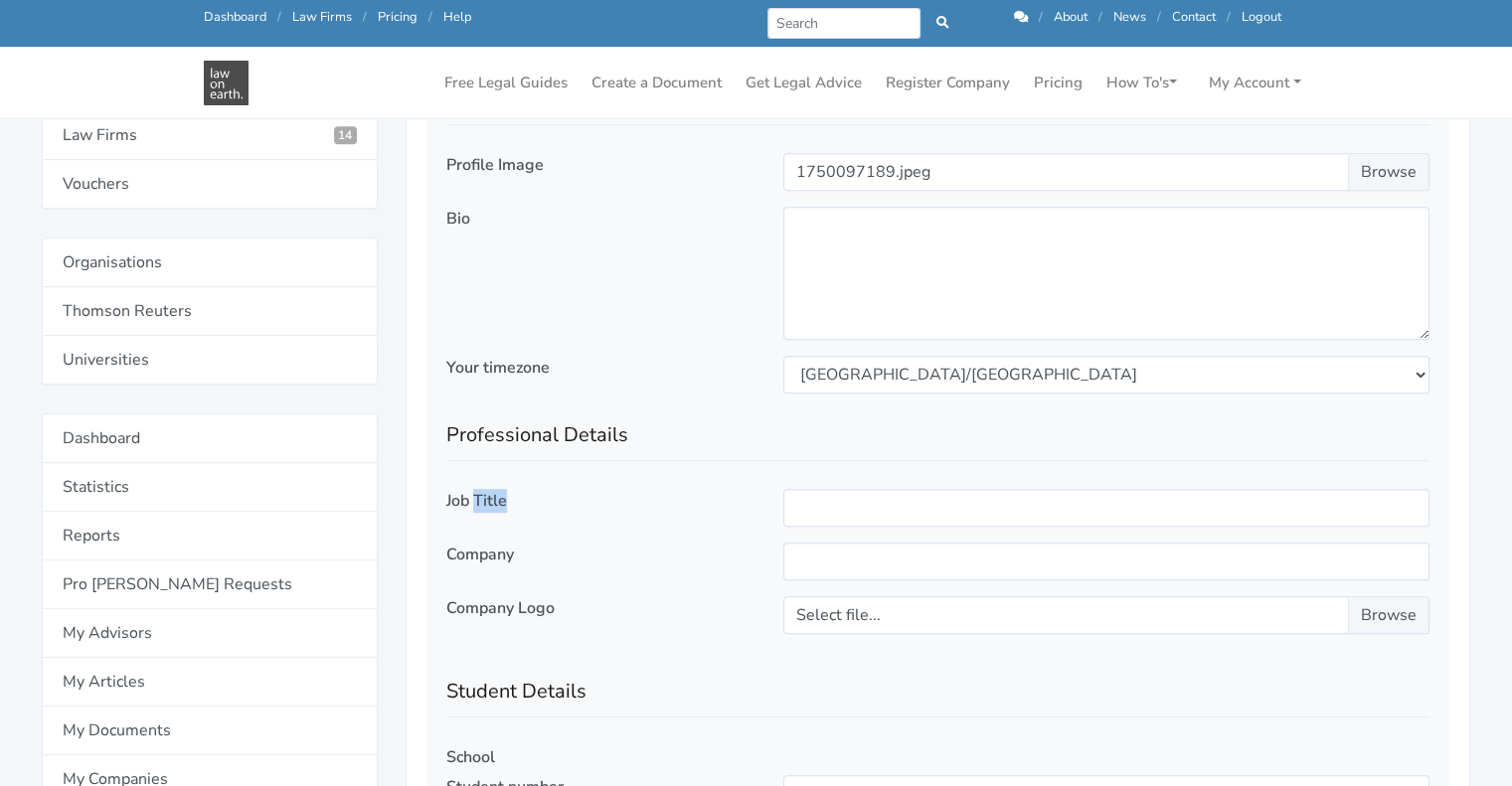click on "Job Title" at bounding box center [476, 501] 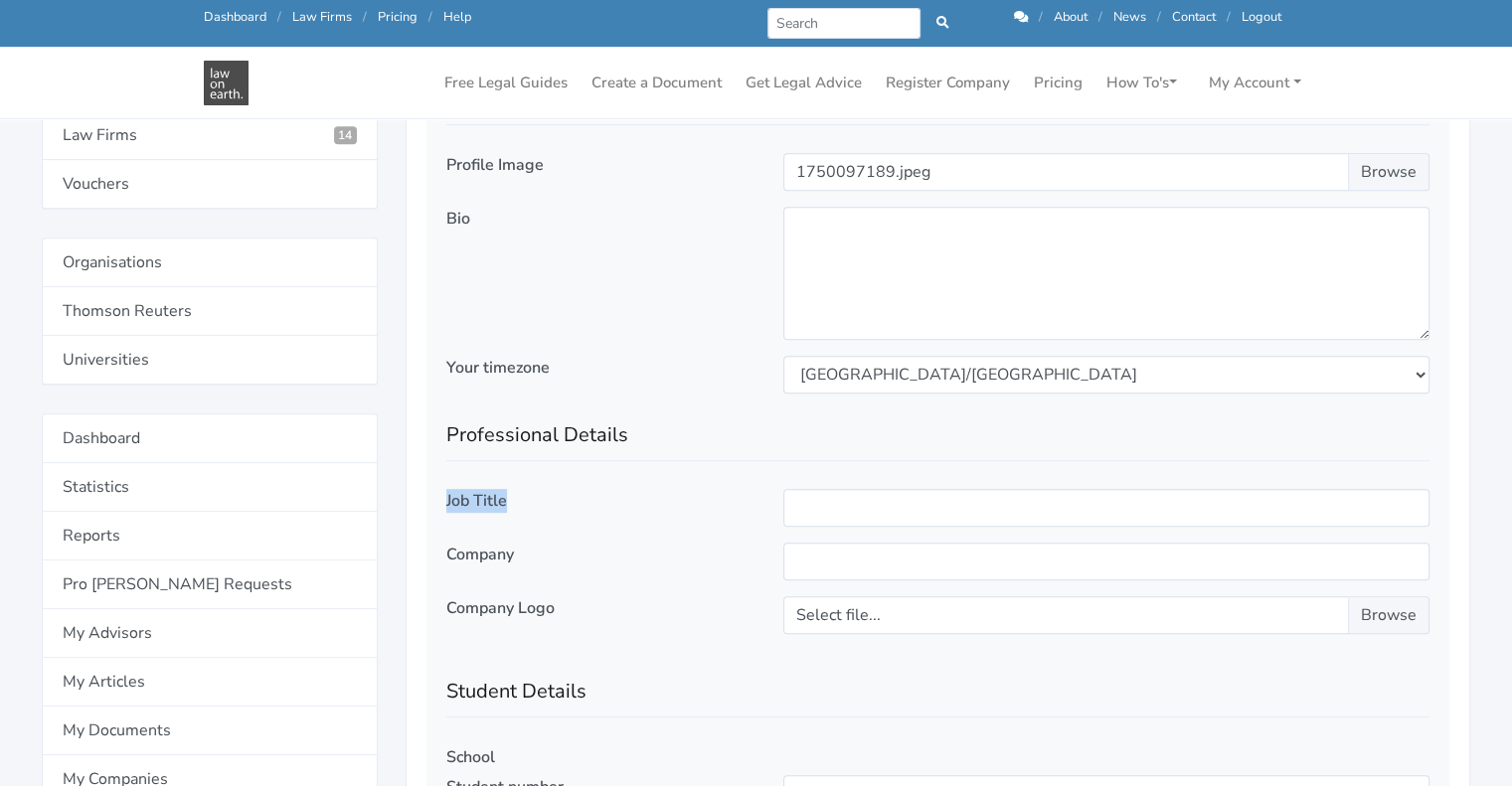 click on "Job Title" at bounding box center (476, 501) 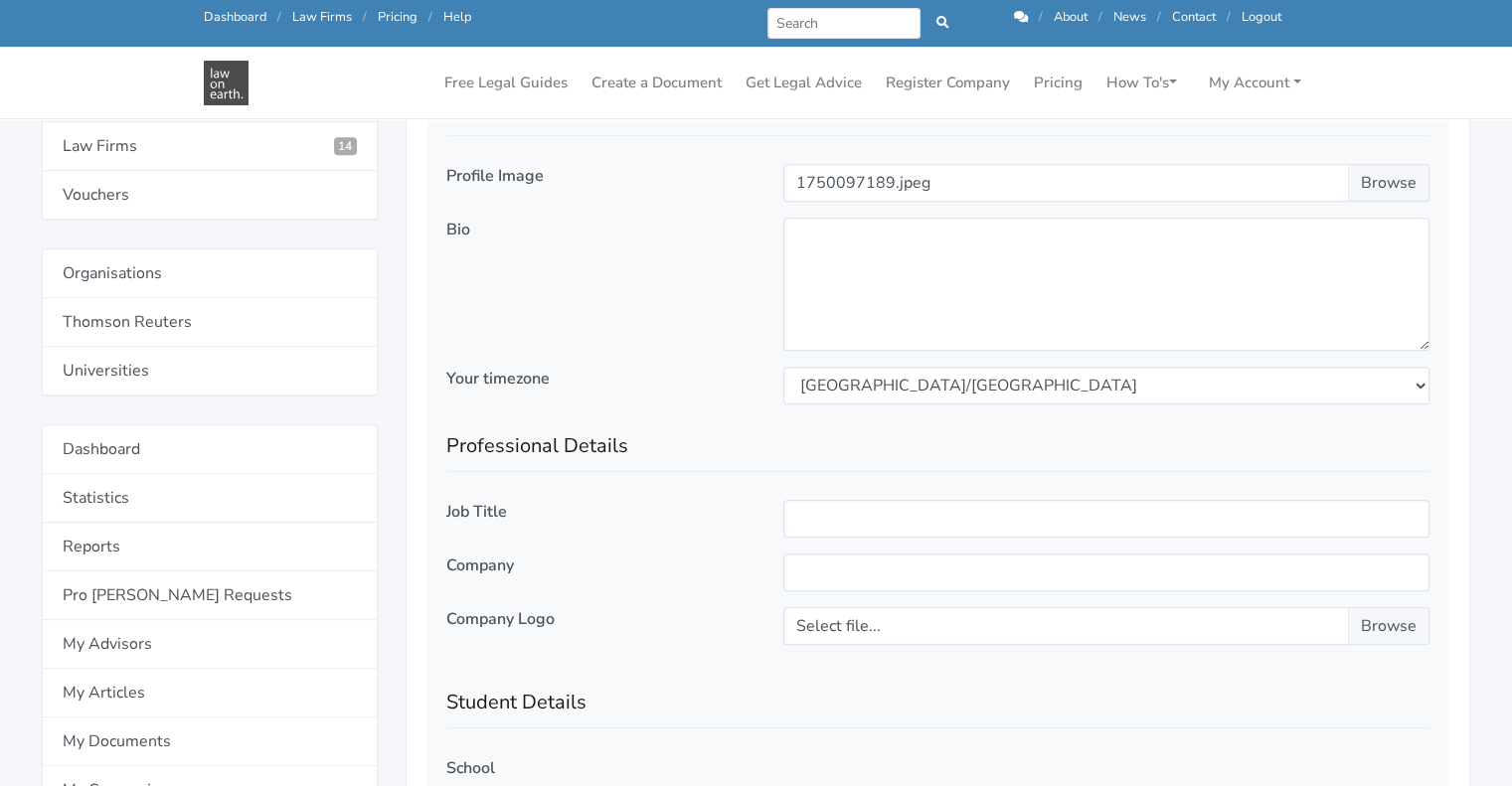 scroll, scrollTop: 922, scrollLeft: 0, axis: vertical 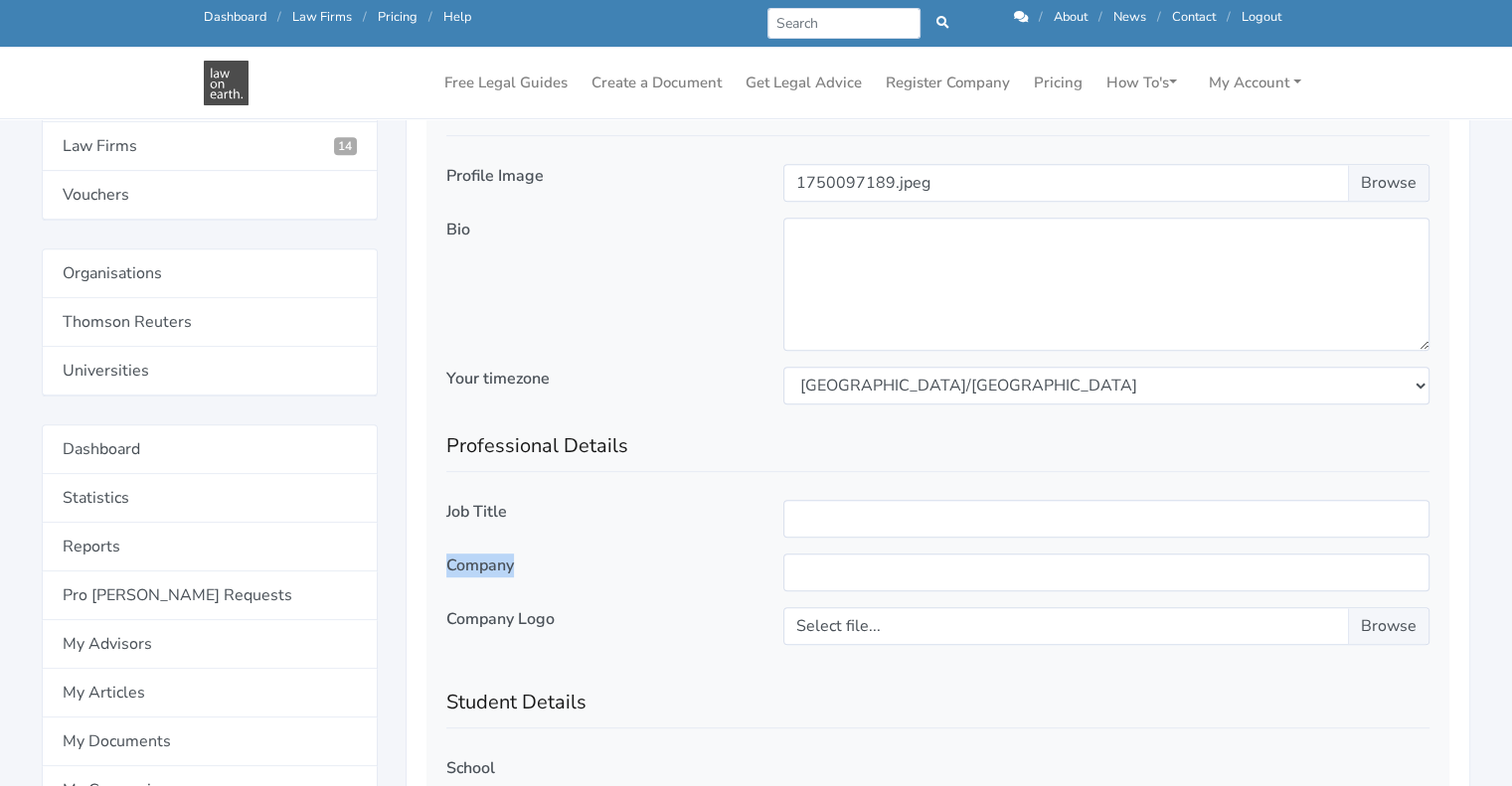 click on "Company" at bounding box center (480, 565) 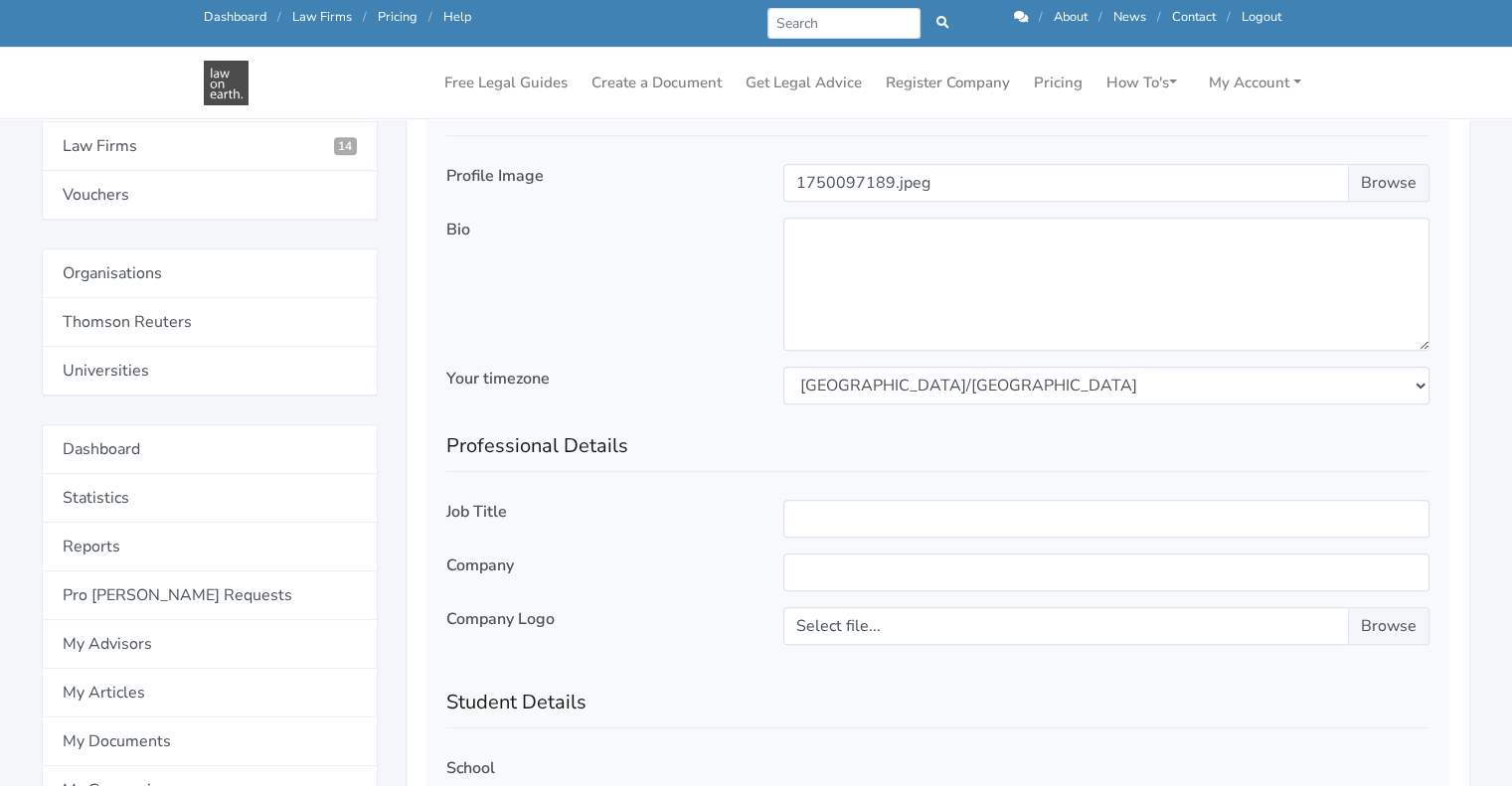 click on "Job Title" at bounding box center (476, 512) 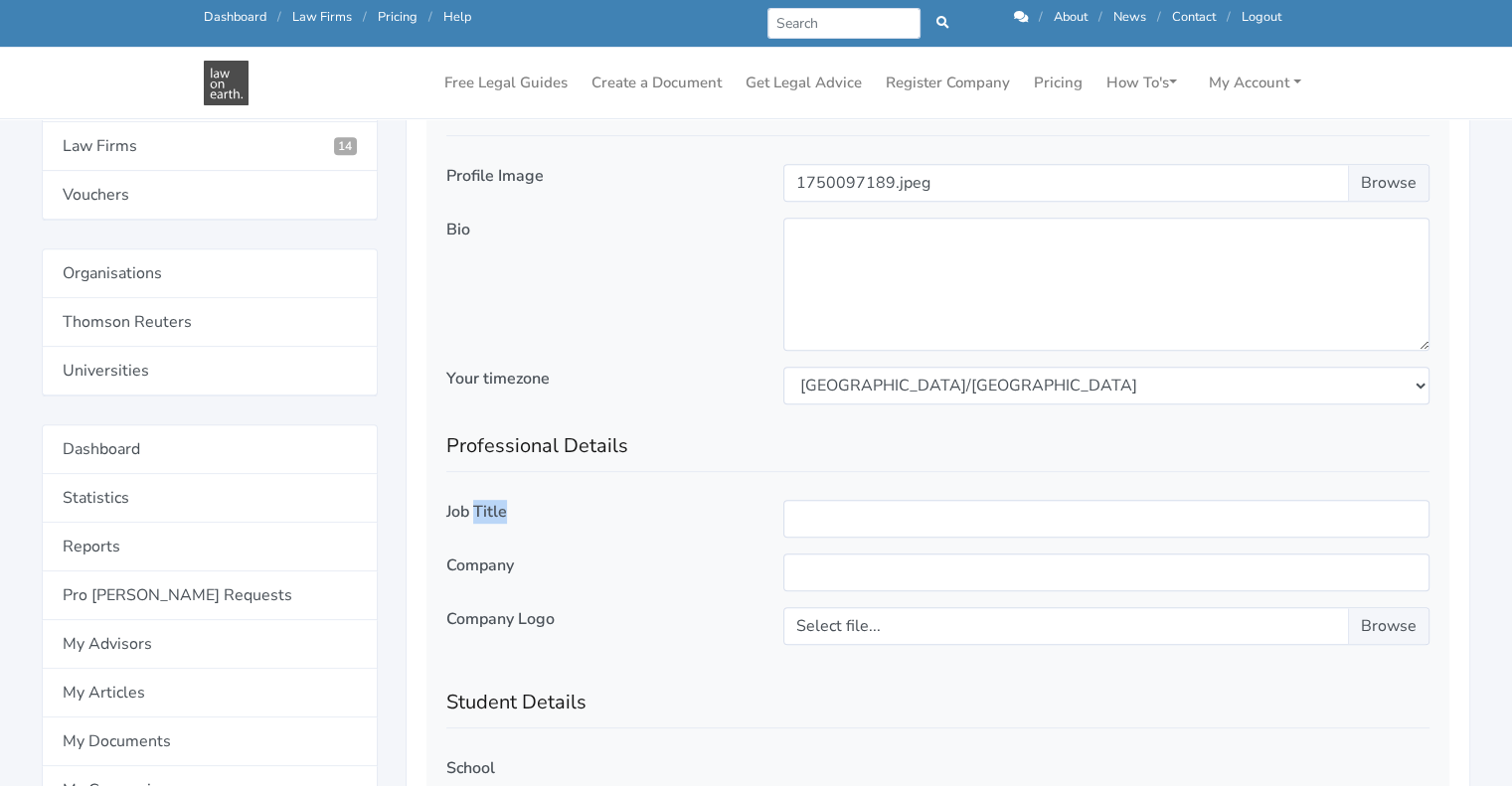 click on "Job Title" at bounding box center (476, 512) 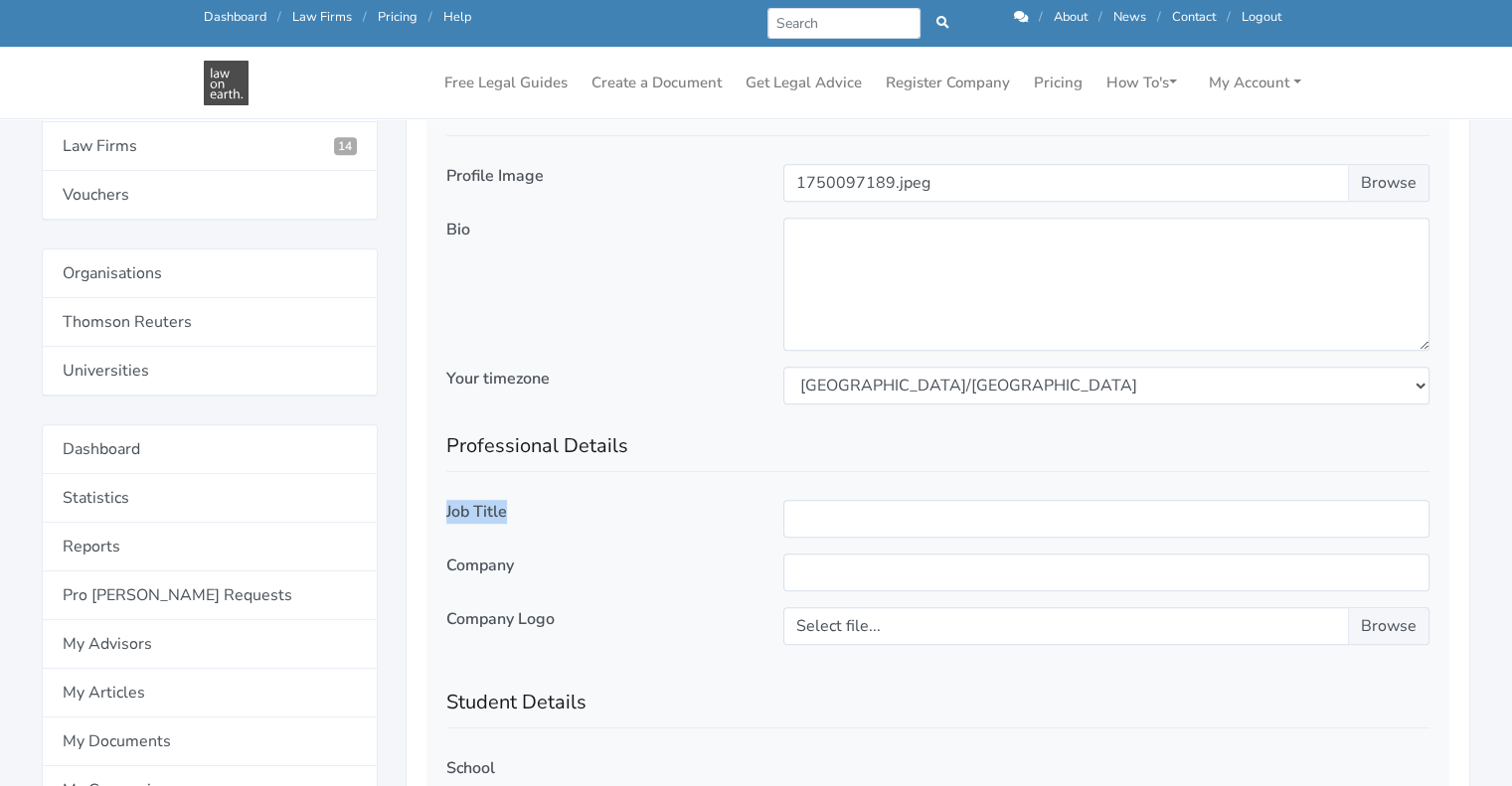 click on "Job Title" at bounding box center [476, 512] 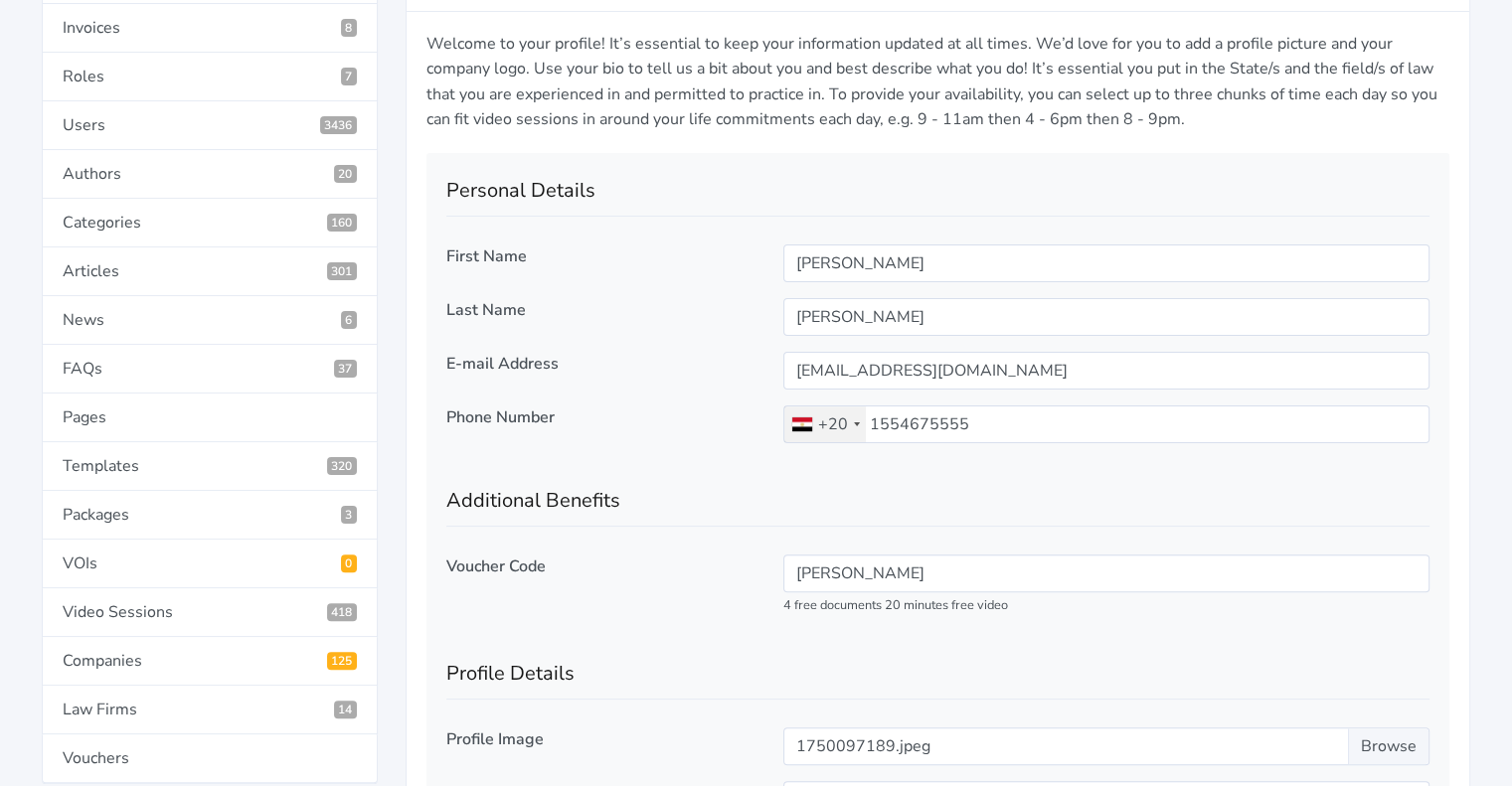 scroll, scrollTop: 0, scrollLeft: 0, axis: both 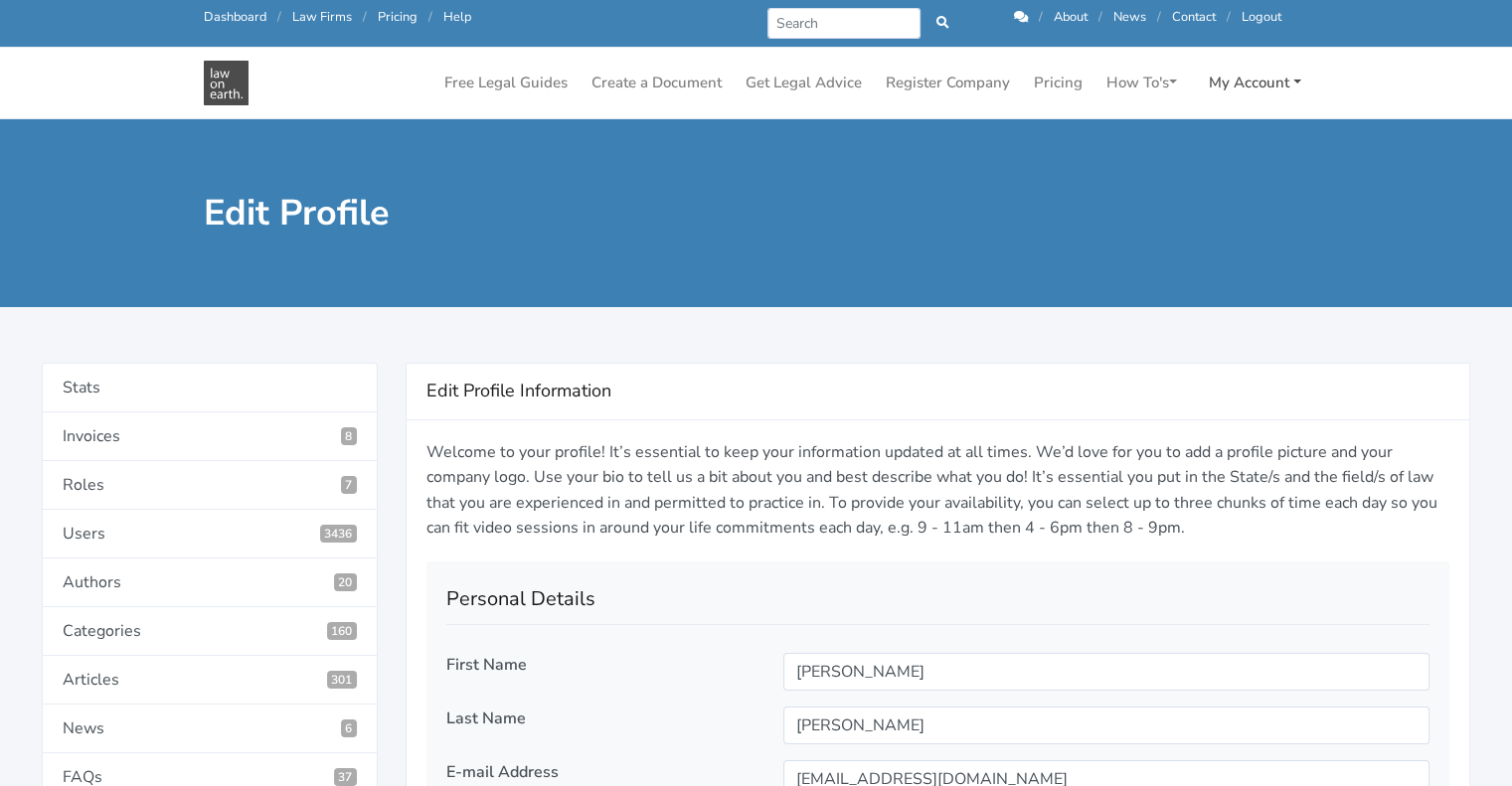 click on "My Account" at bounding box center [1255, 82] 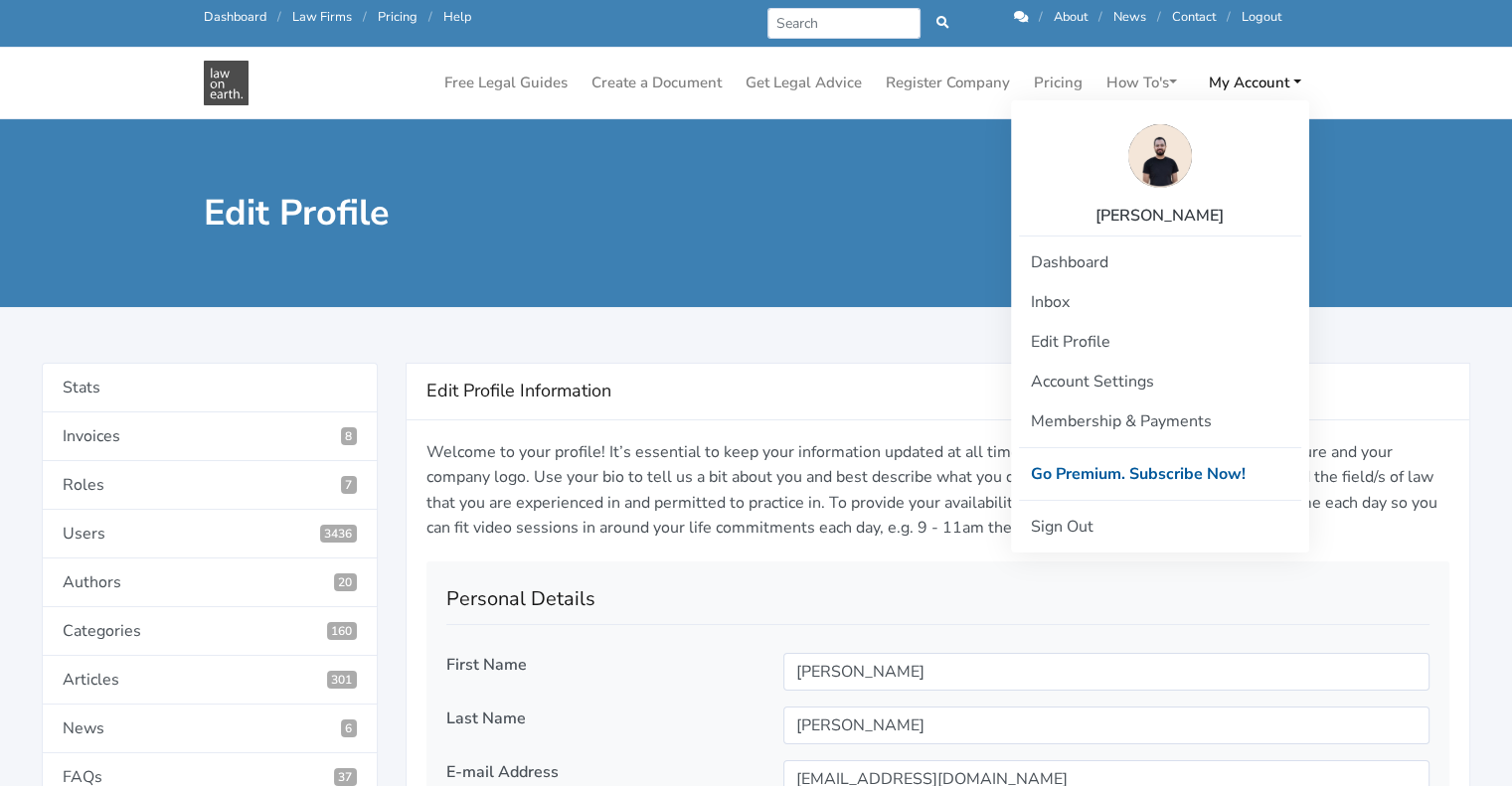 click on "Personal Details
First Name
Mohammed
Last Name
Salah
E-mail Address Phone Number +20" at bounding box center (937, 2444) 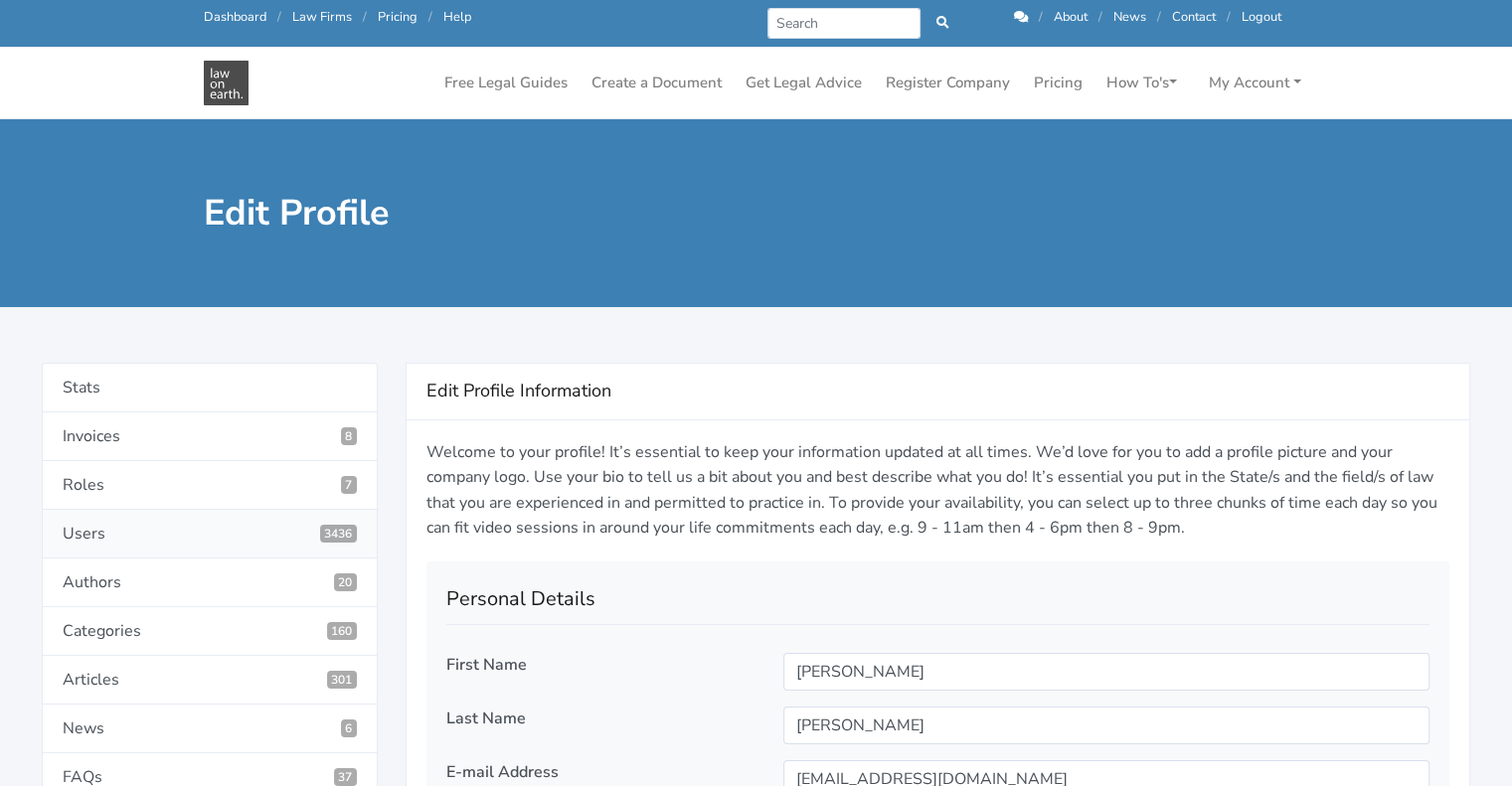 click on "Users  3436" at bounding box center [210, 534] 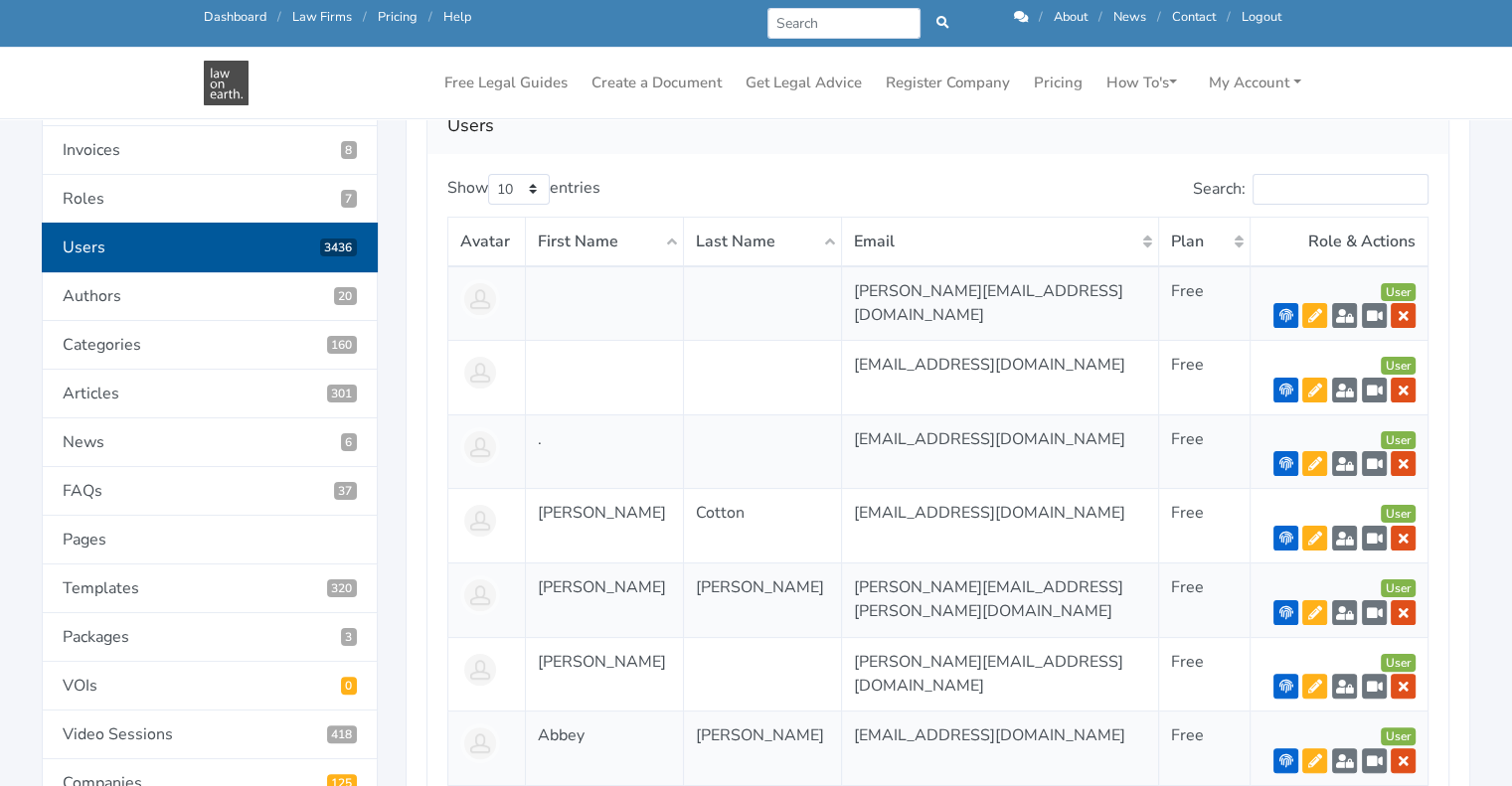 scroll, scrollTop: 282, scrollLeft: 0, axis: vertical 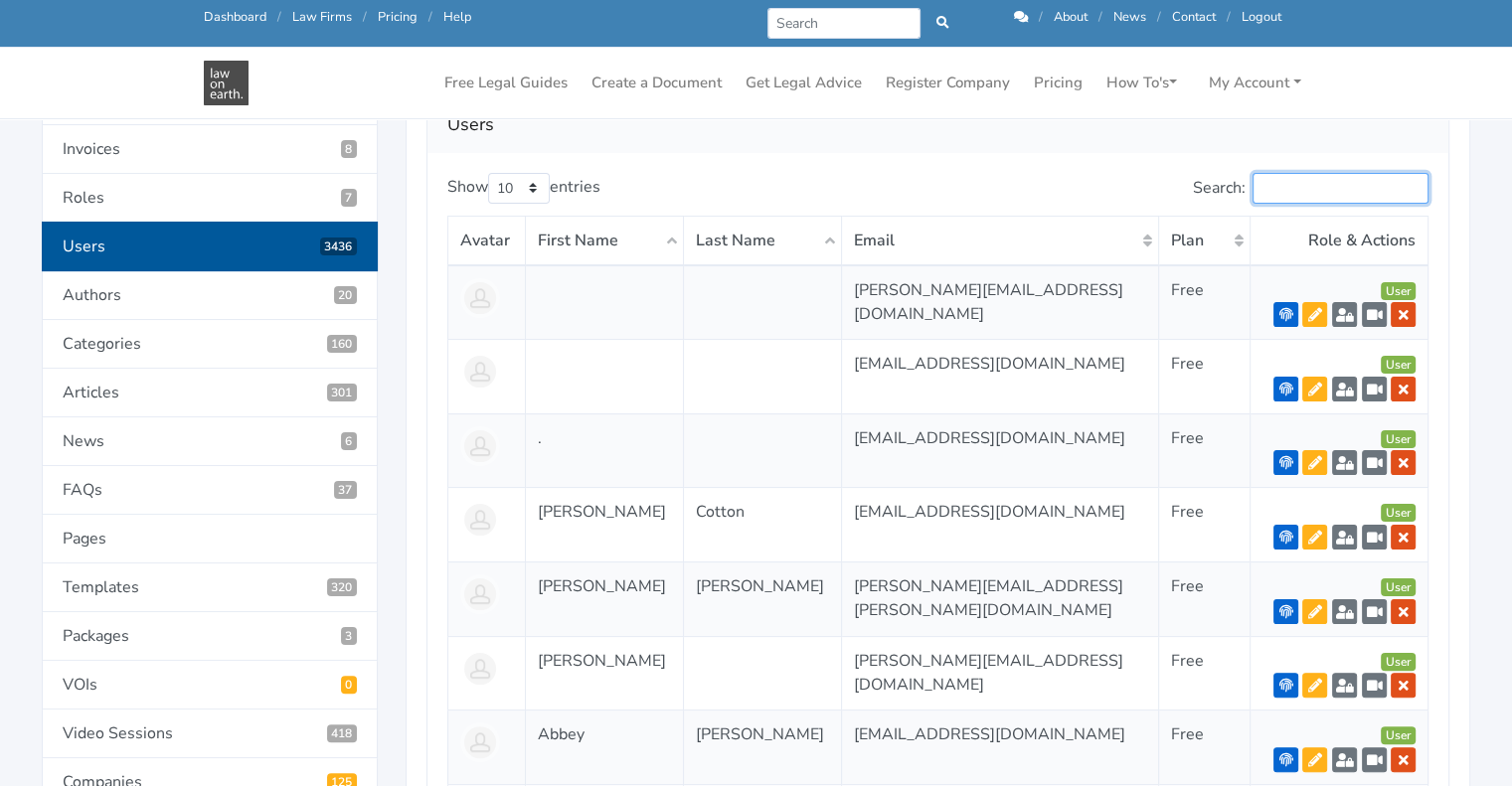 click on "Search:" at bounding box center [1340, 188] 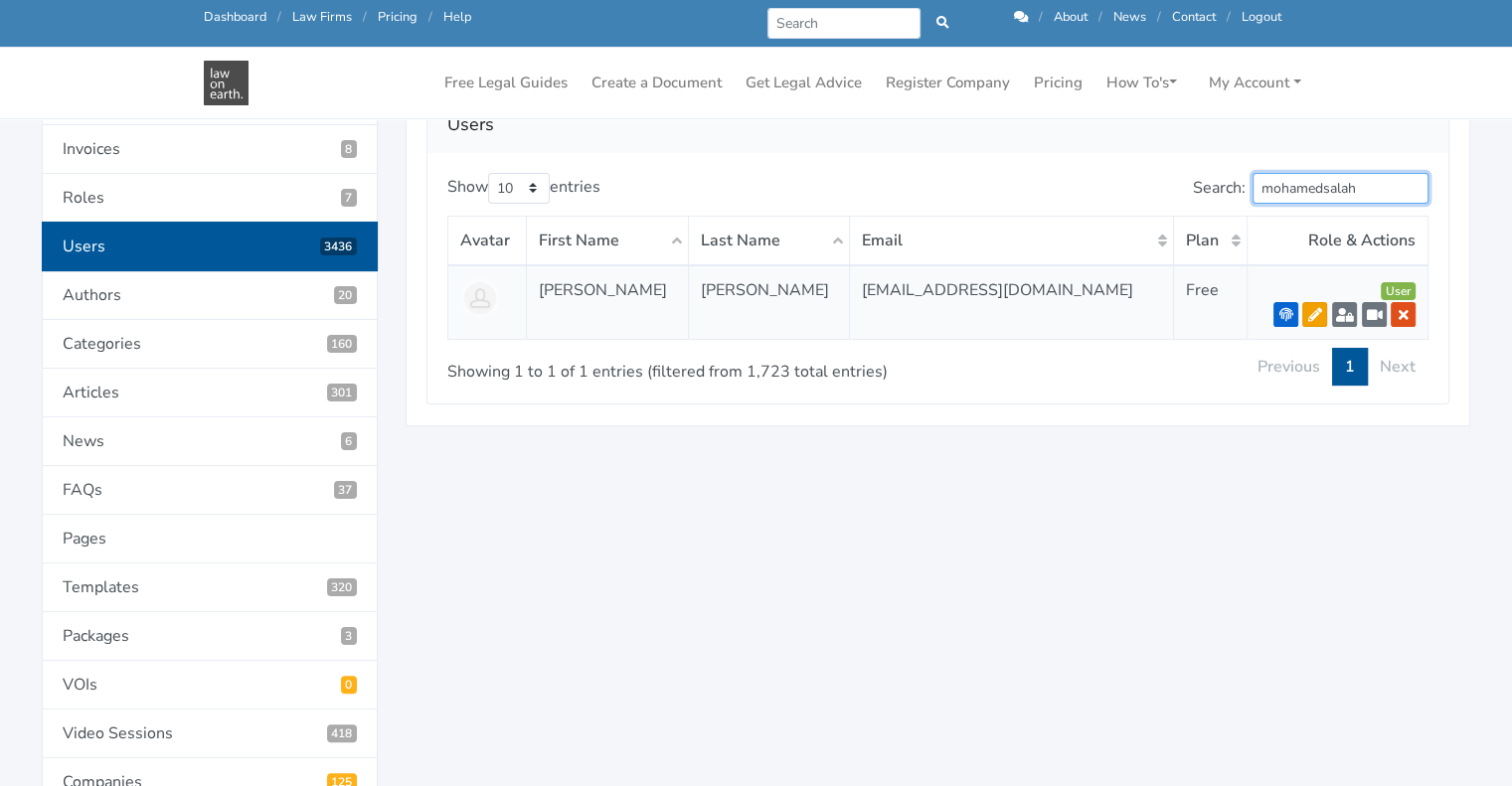 type on "mohamedsalah" 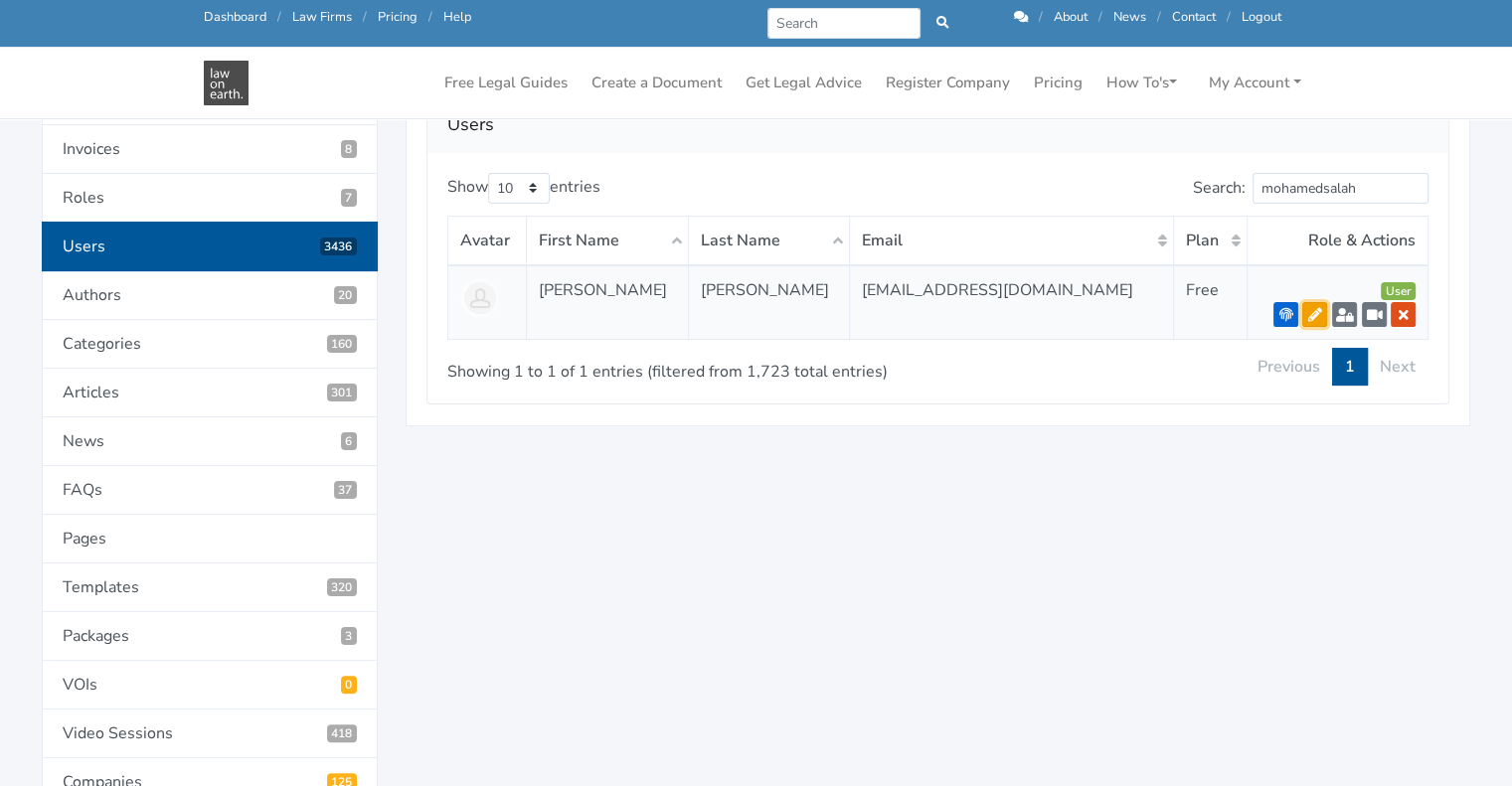 click at bounding box center (1315, 315) 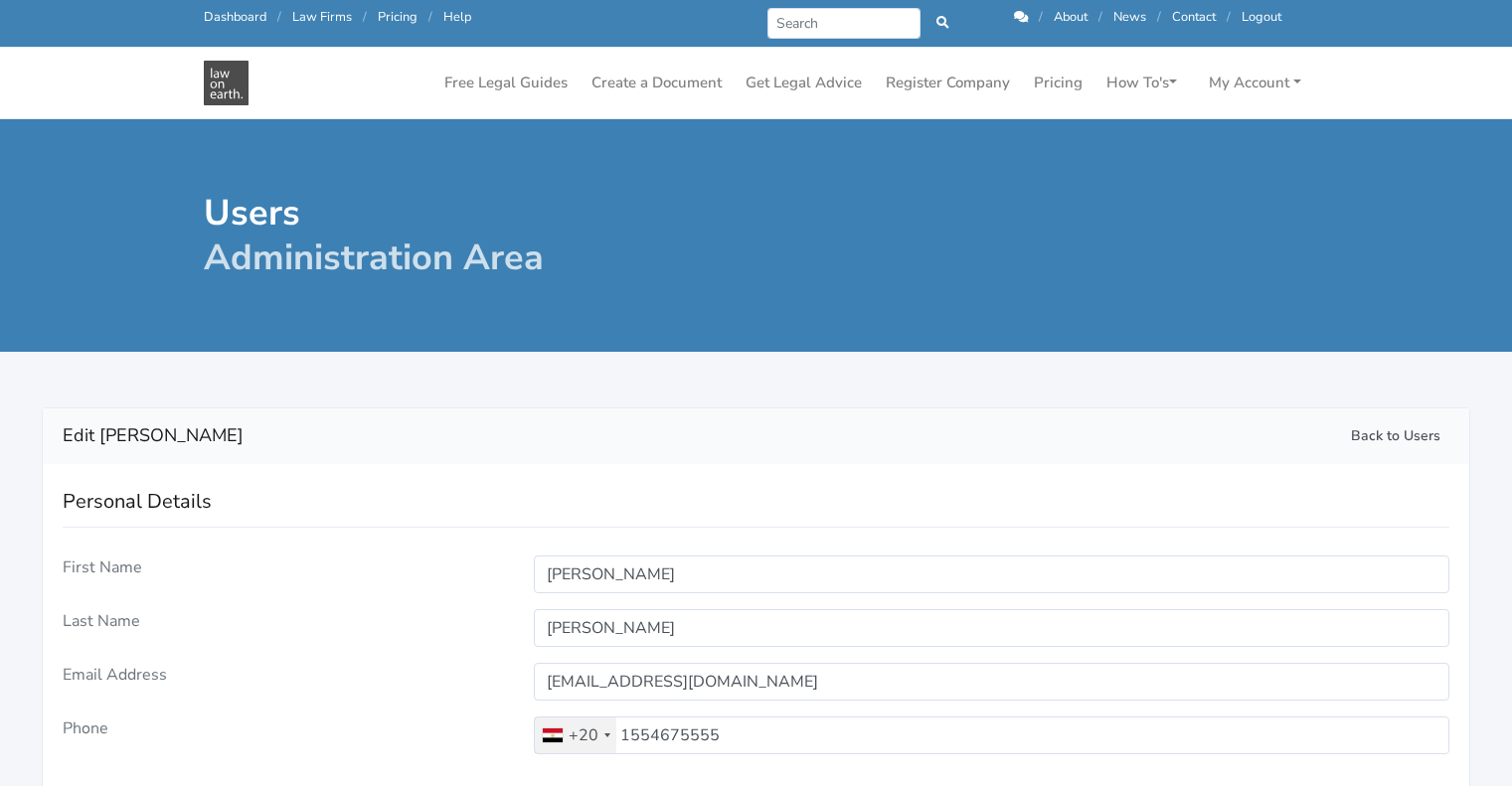 select 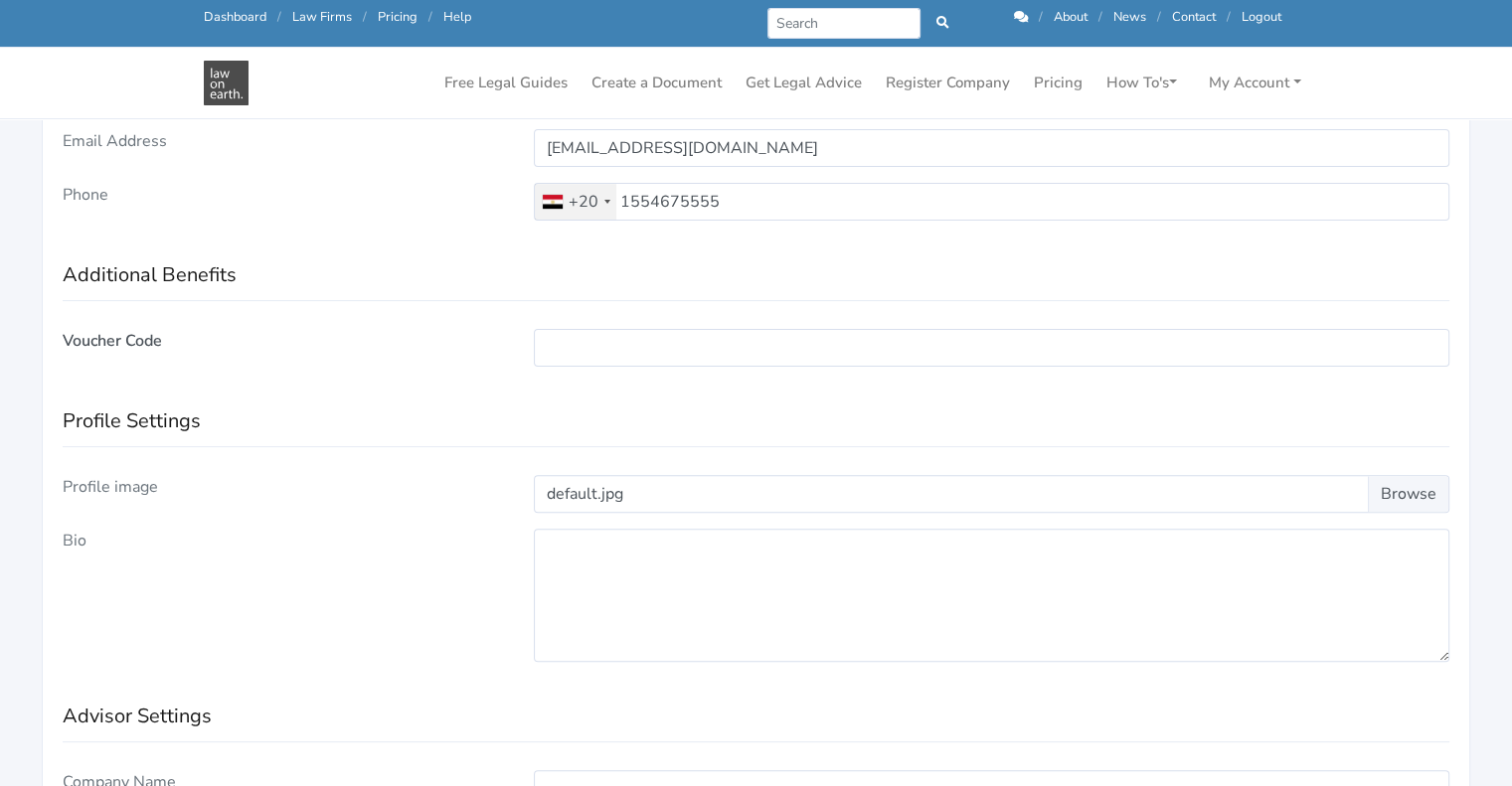 scroll, scrollTop: 483, scrollLeft: 0, axis: vertical 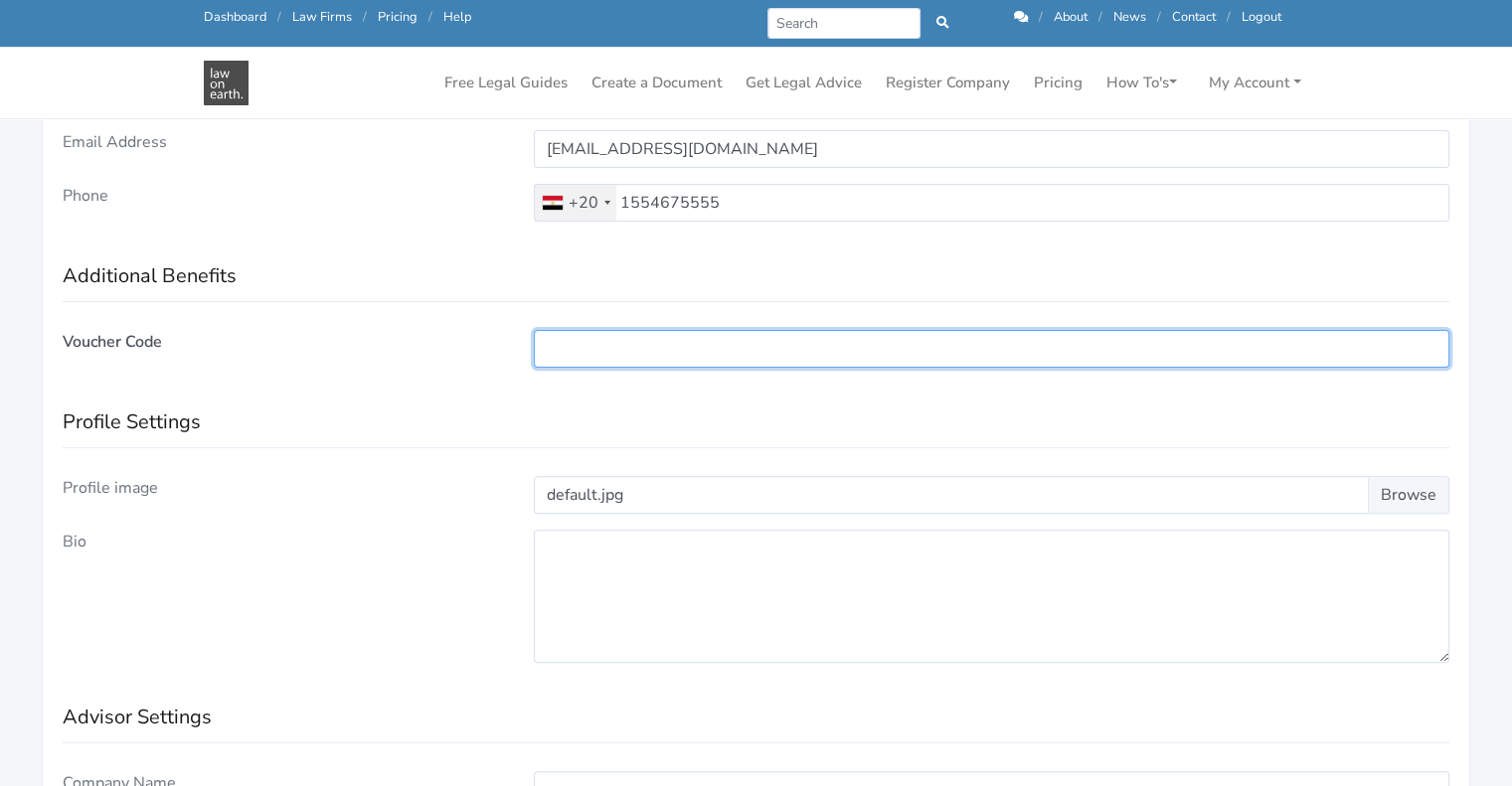 click at bounding box center [991, 349] 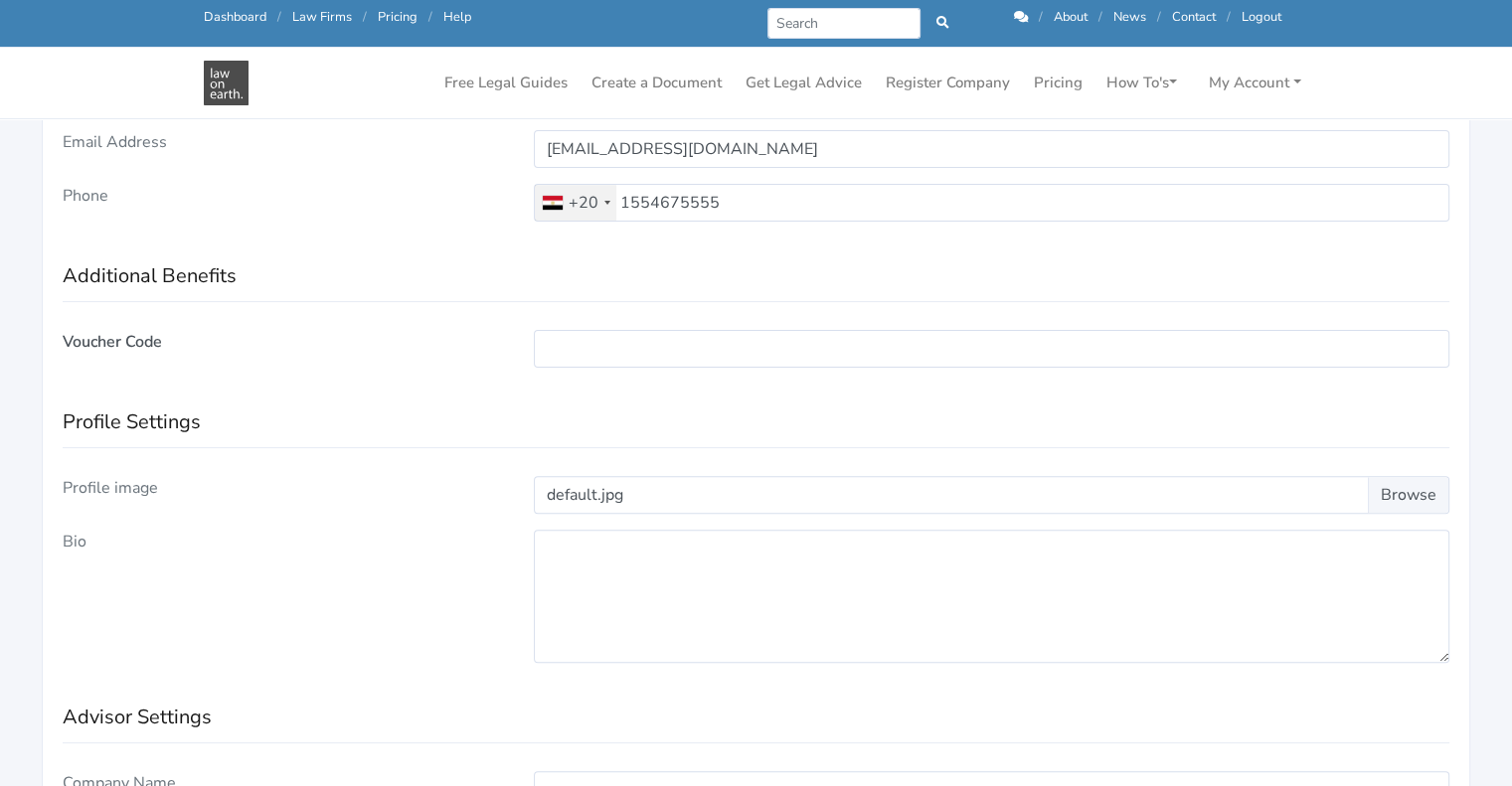 click on "Profile Settings
Profile image
default.jpg
Bio" at bounding box center (756, 532) 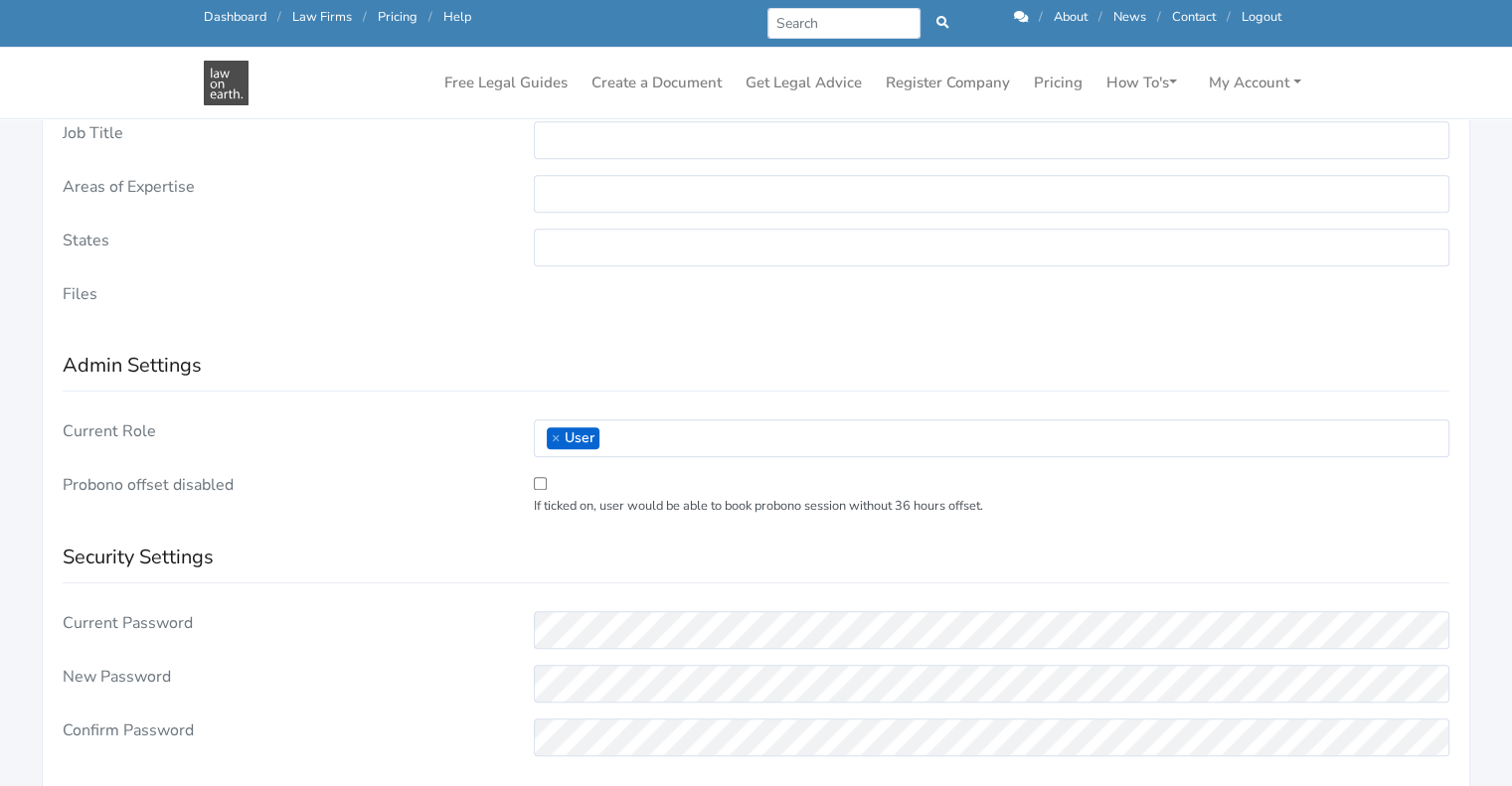 scroll, scrollTop: 1272, scrollLeft: 0, axis: vertical 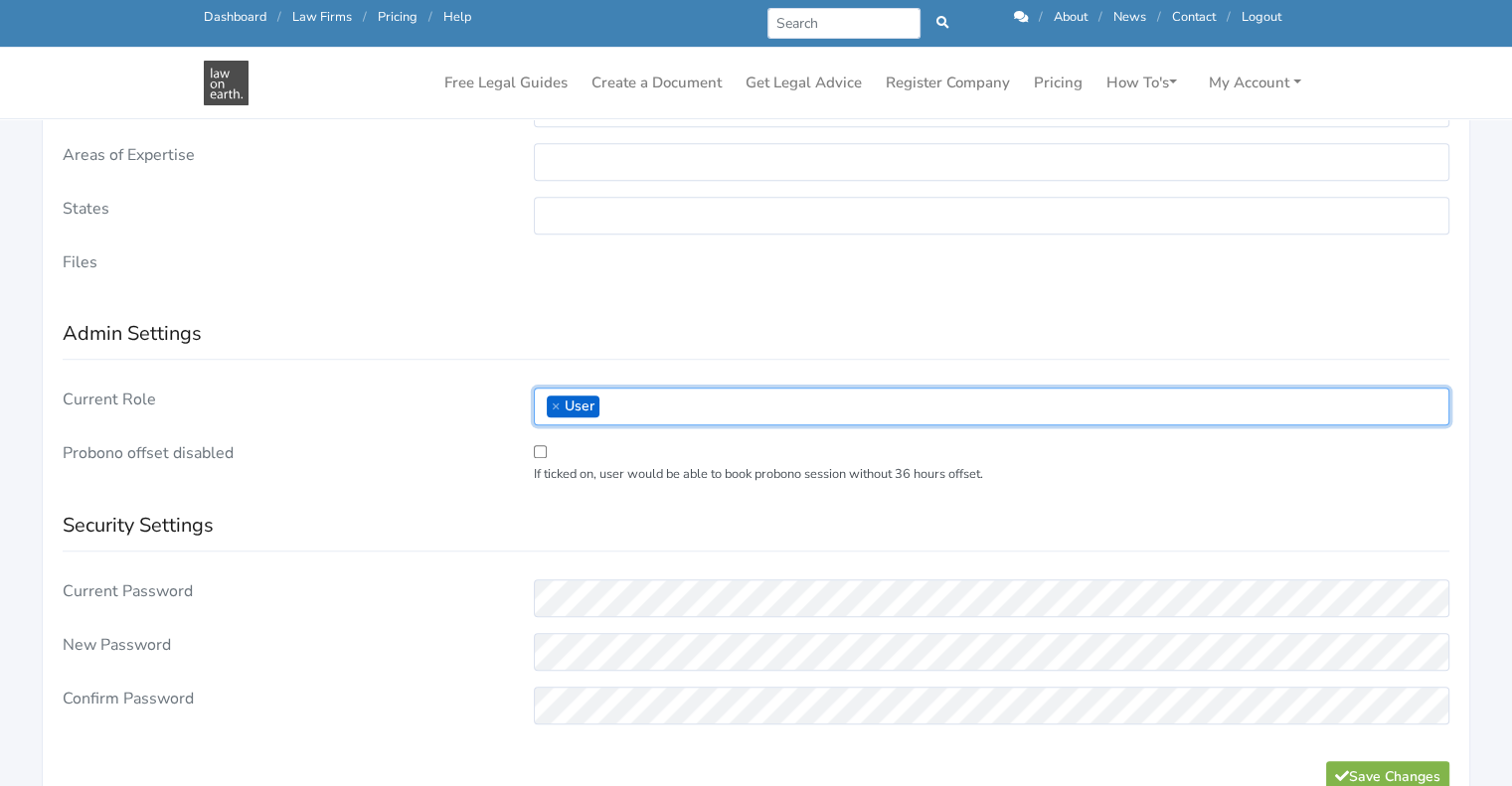 click on "× User" at bounding box center (991, 406) 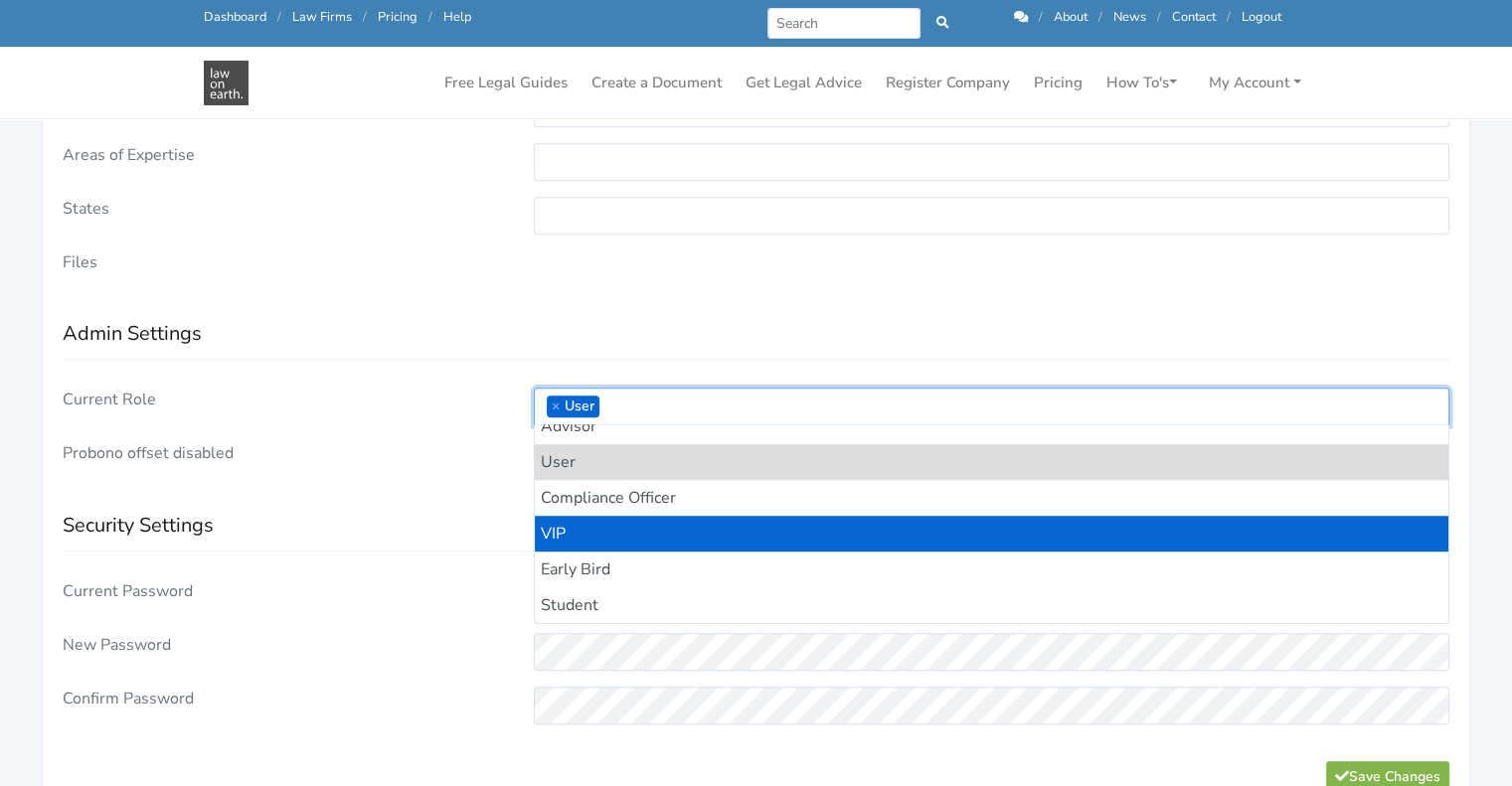 scroll, scrollTop: 0, scrollLeft: 0, axis: both 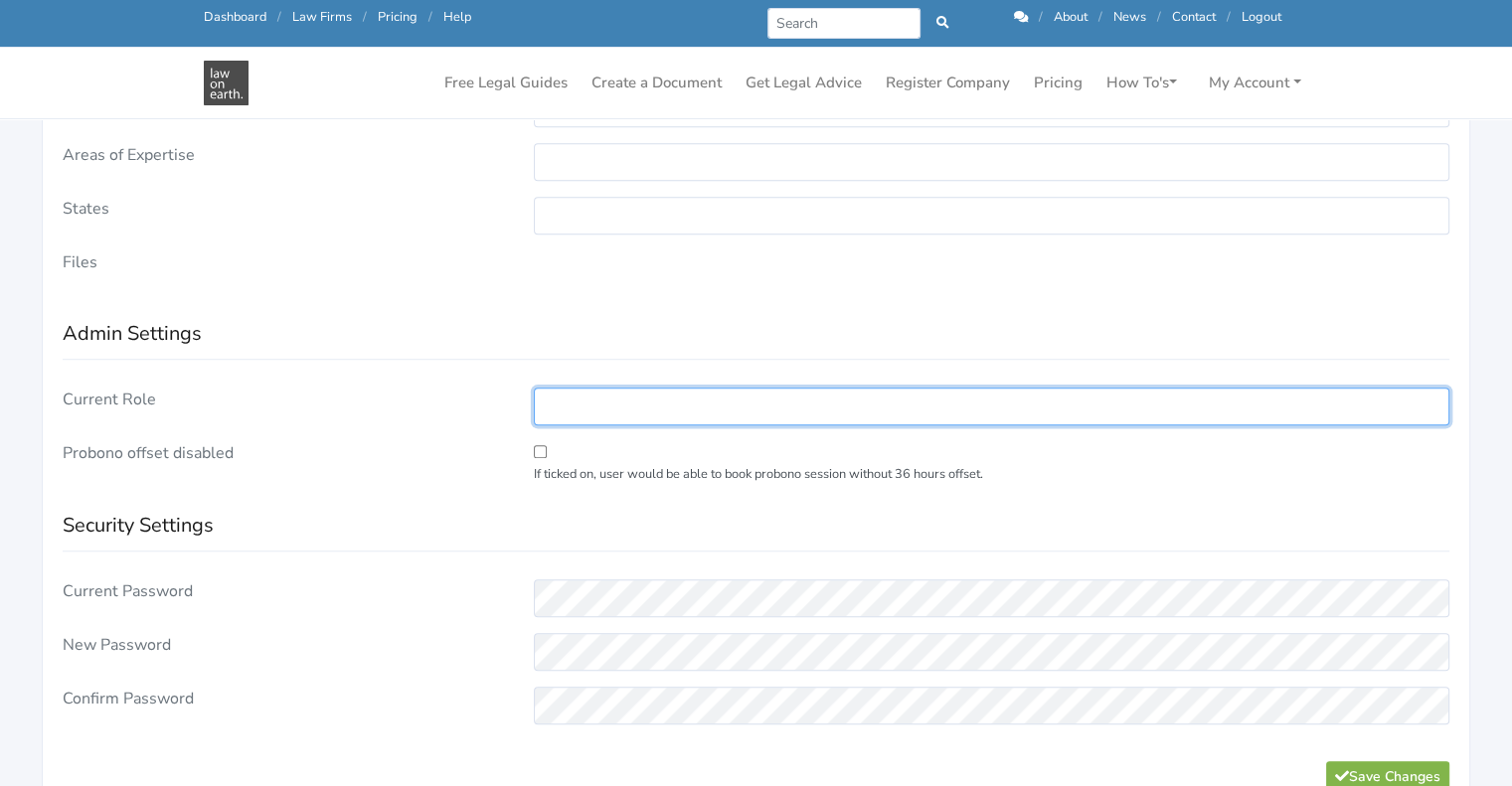 click at bounding box center [991, 406] 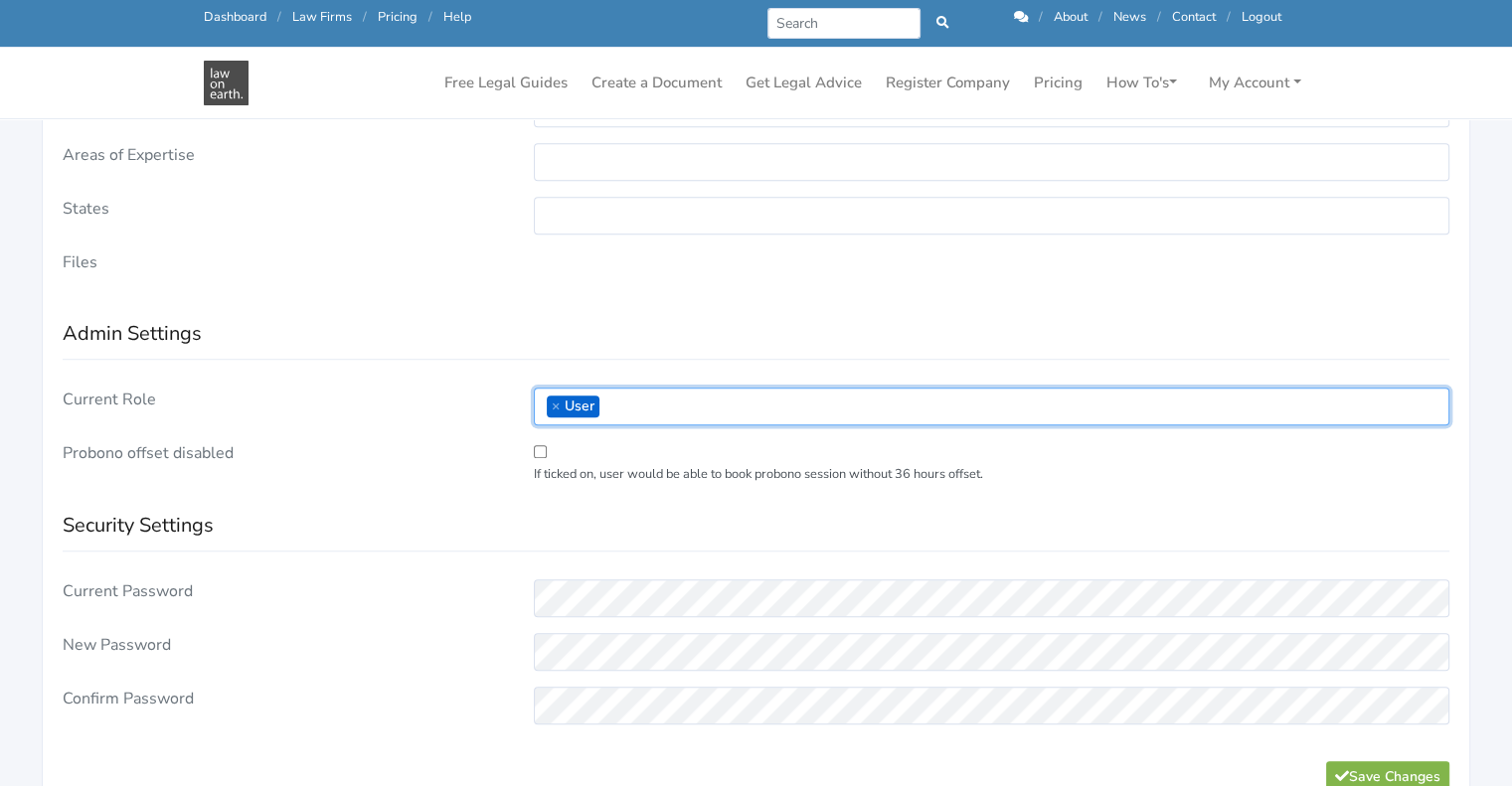 click on "× User" at bounding box center [991, 406] 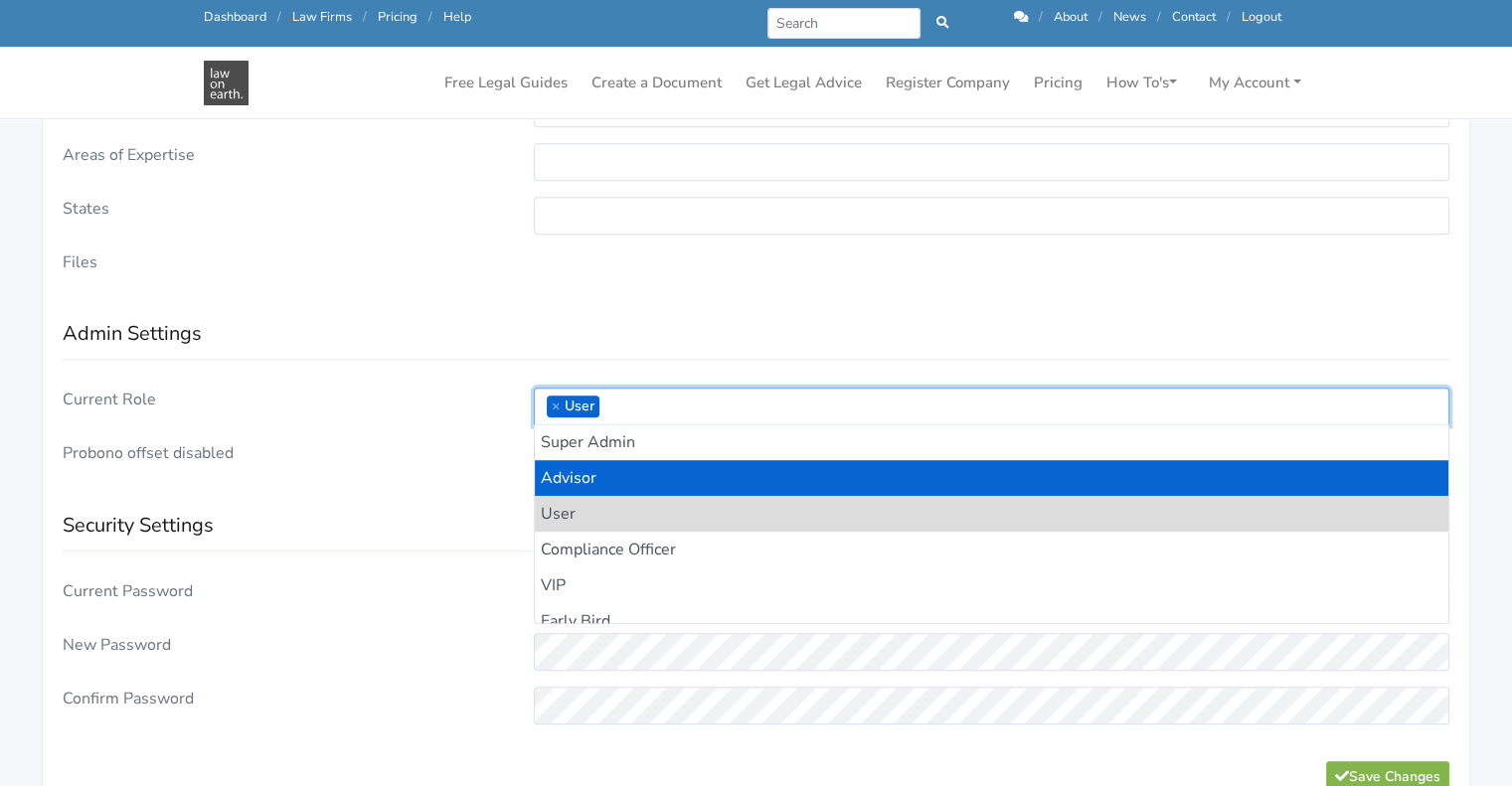 select on "Advisor" 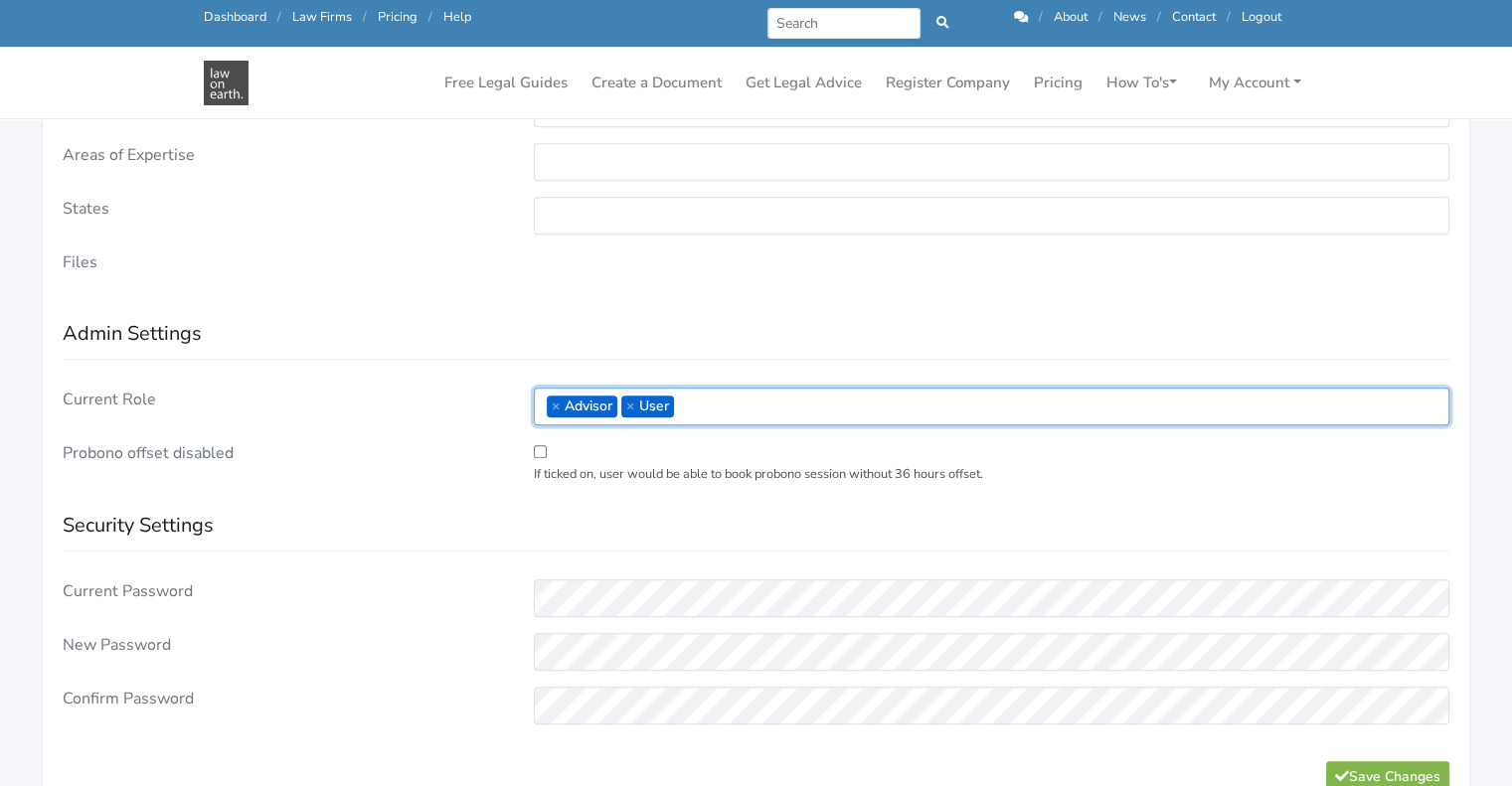 click on "× Advisor × User" at bounding box center (991, 406) 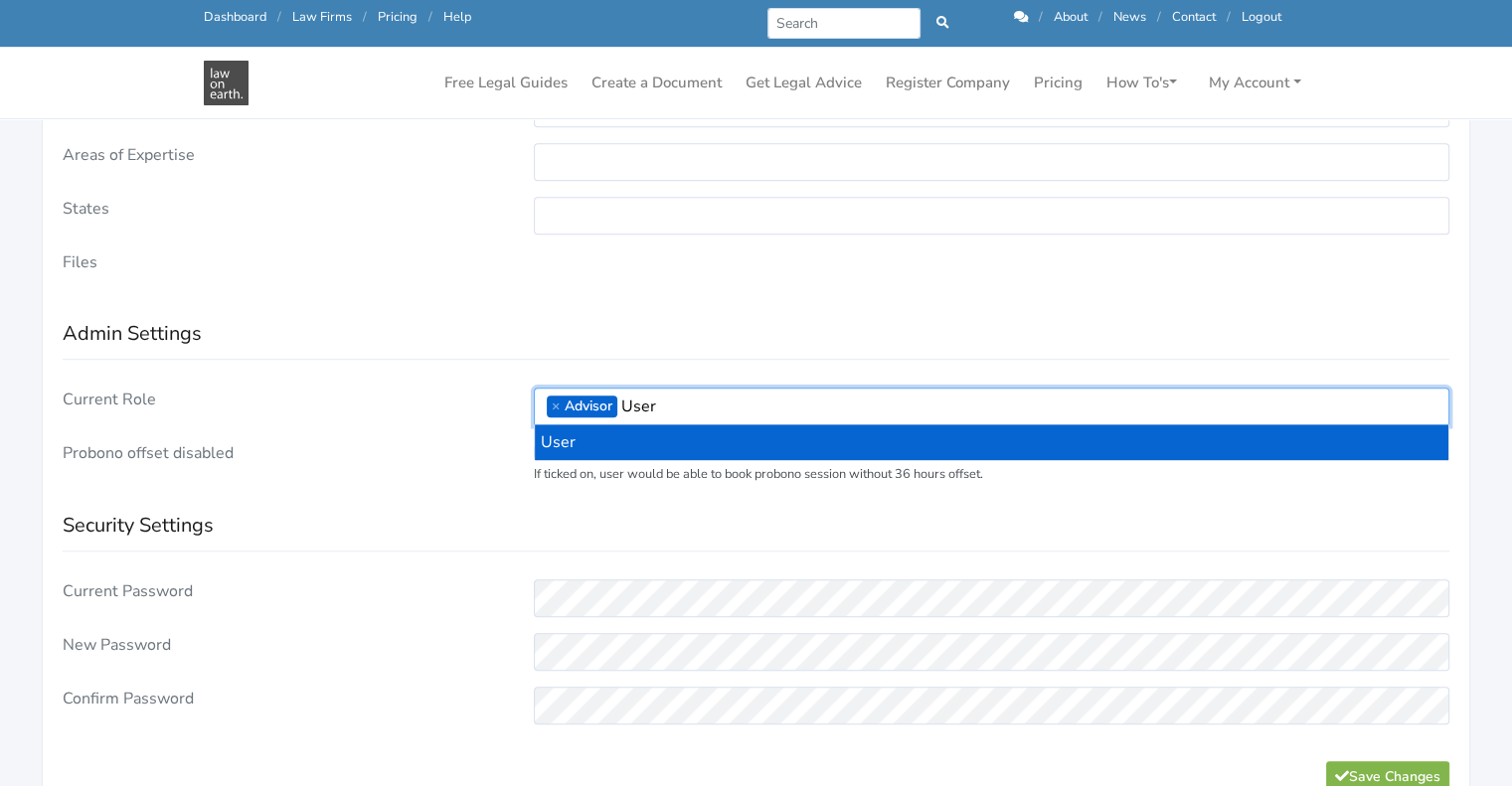 click on "× Advisor User" at bounding box center [991, 406] 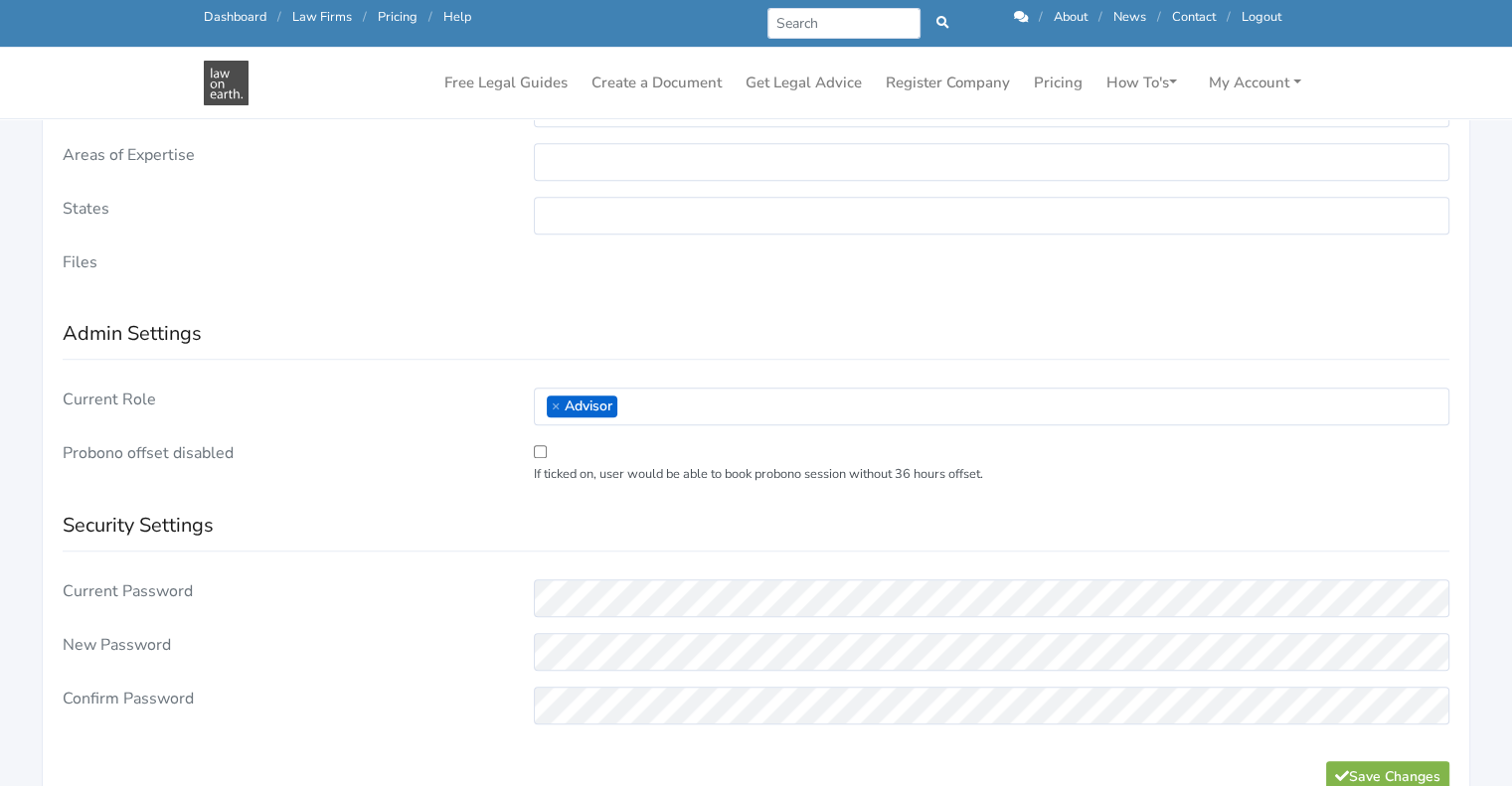 click on "Security Settings
Current Password
New Password
Confirm Password" at bounding box center [756, 614] 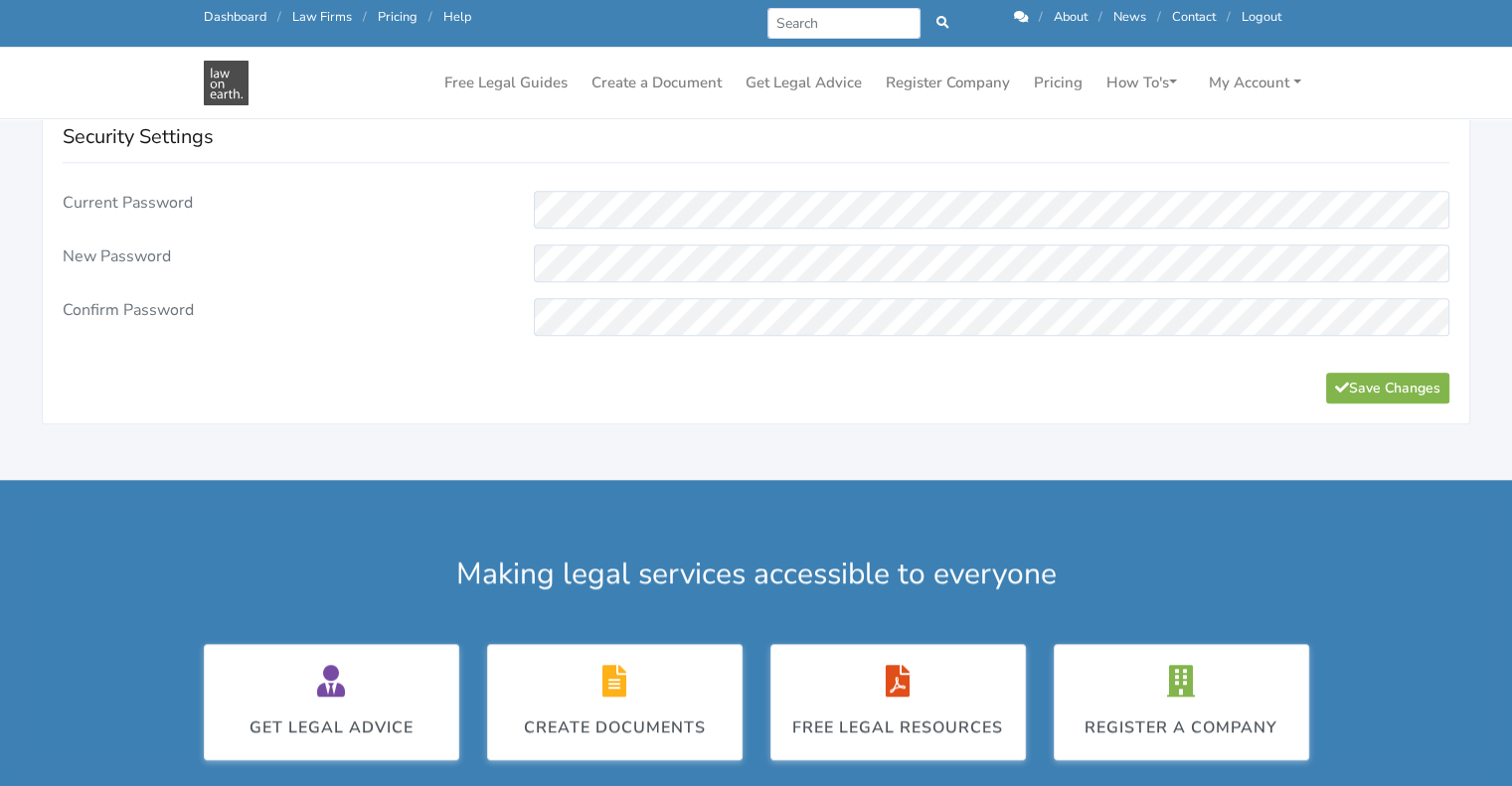 scroll, scrollTop: 1663, scrollLeft: 0, axis: vertical 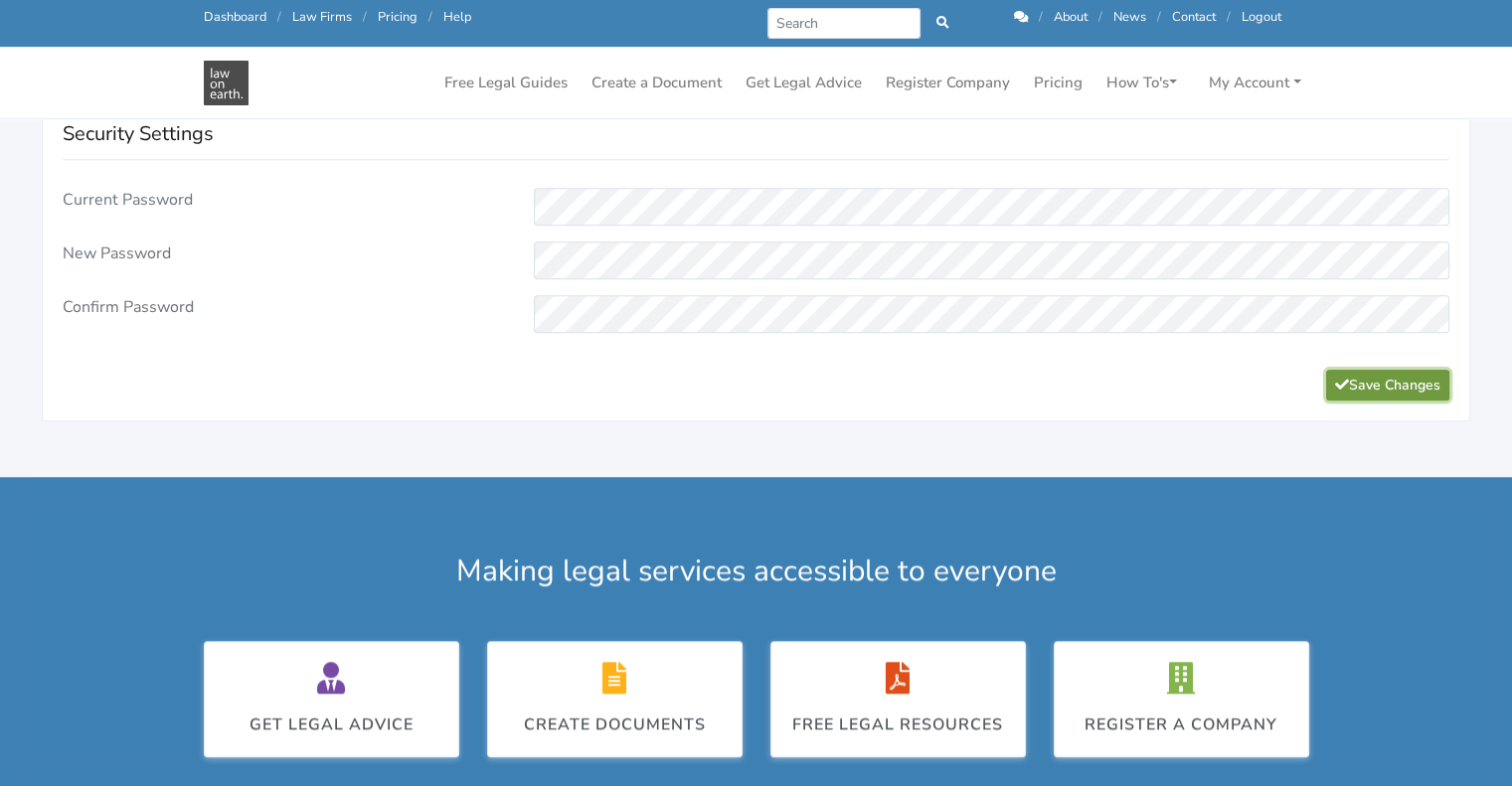 click on "Save Changes" at bounding box center (1388, 385) 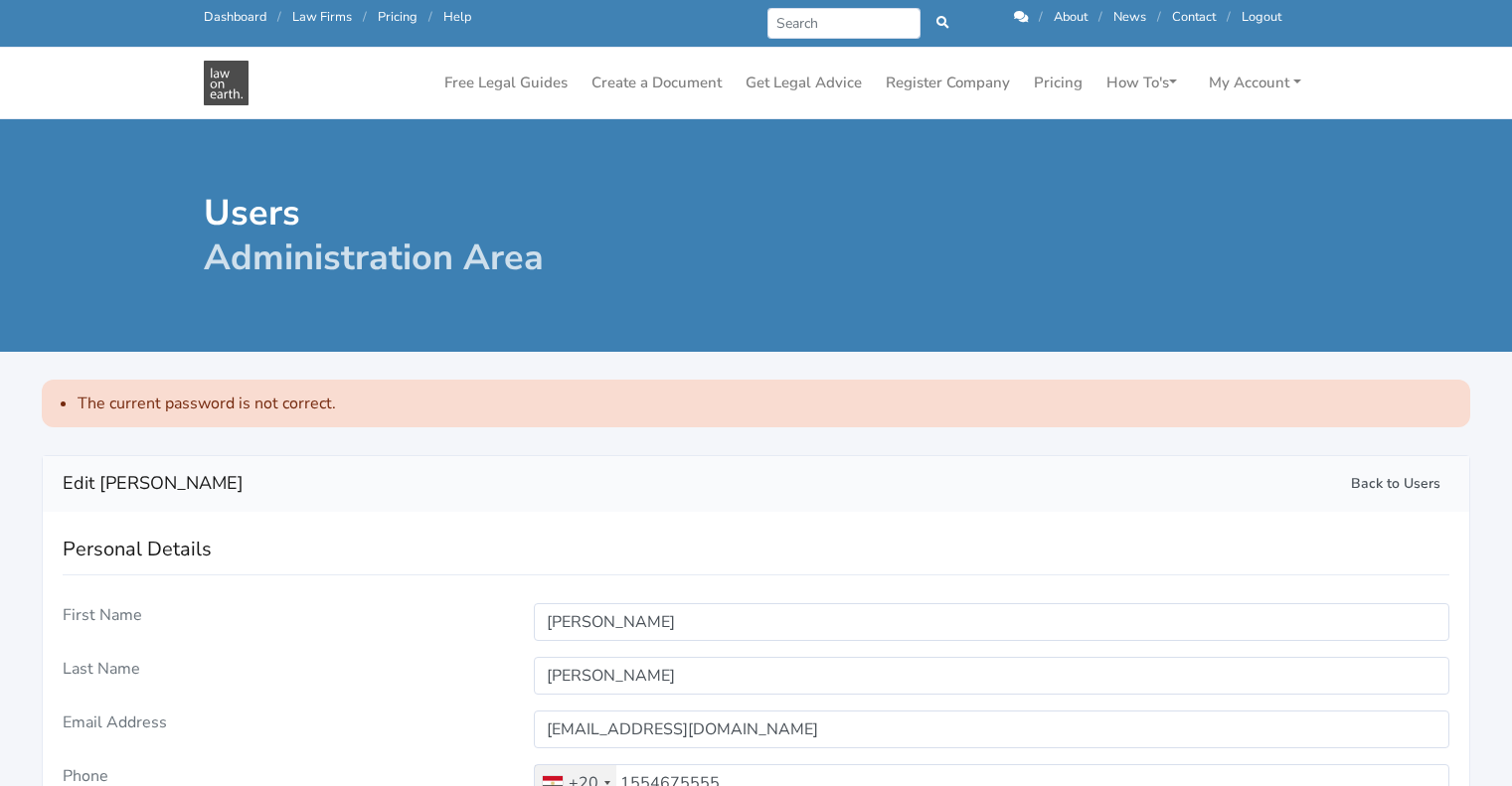 select 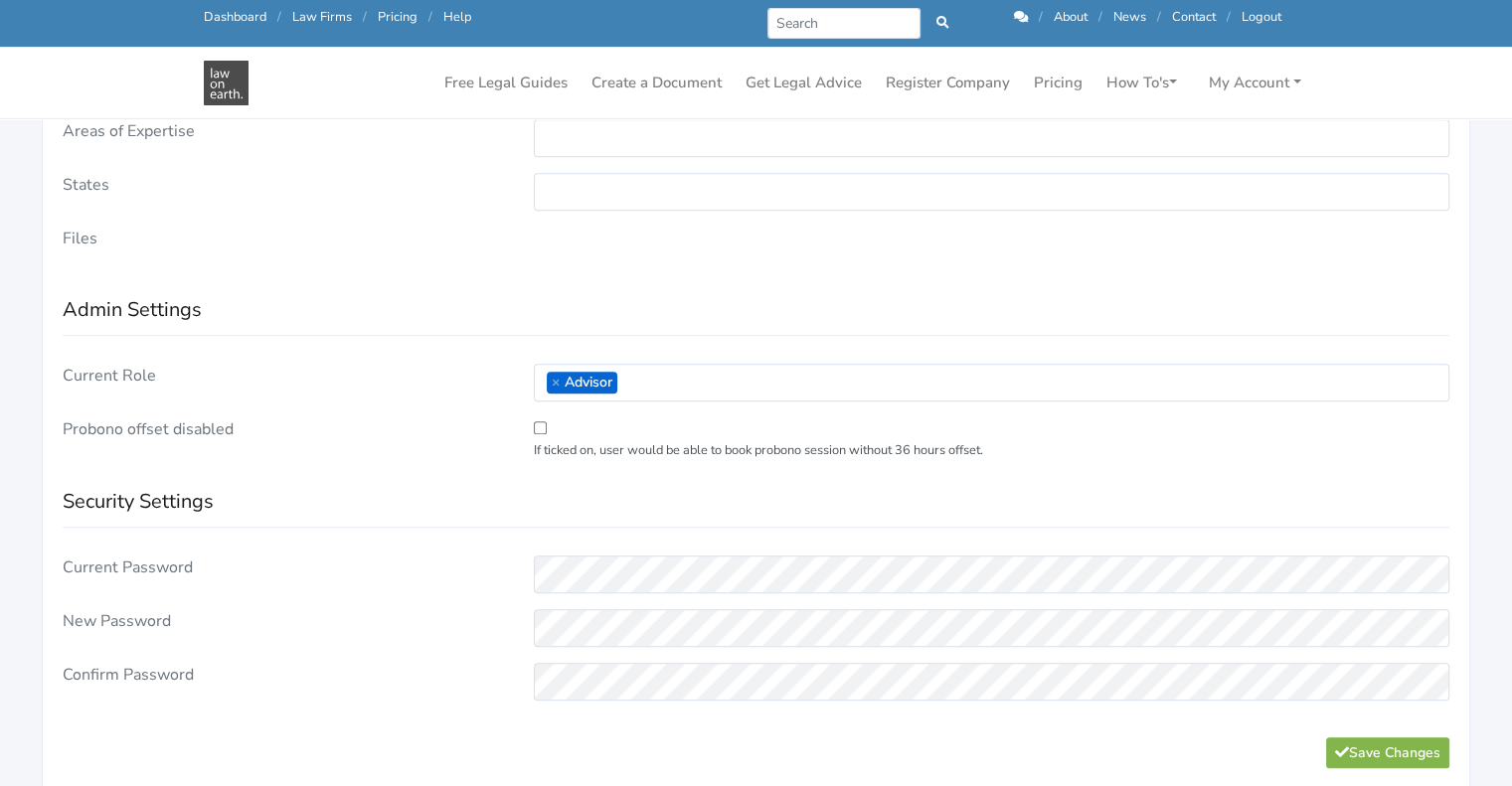 scroll, scrollTop: 1343, scrollLeft: 0, axis: vertical 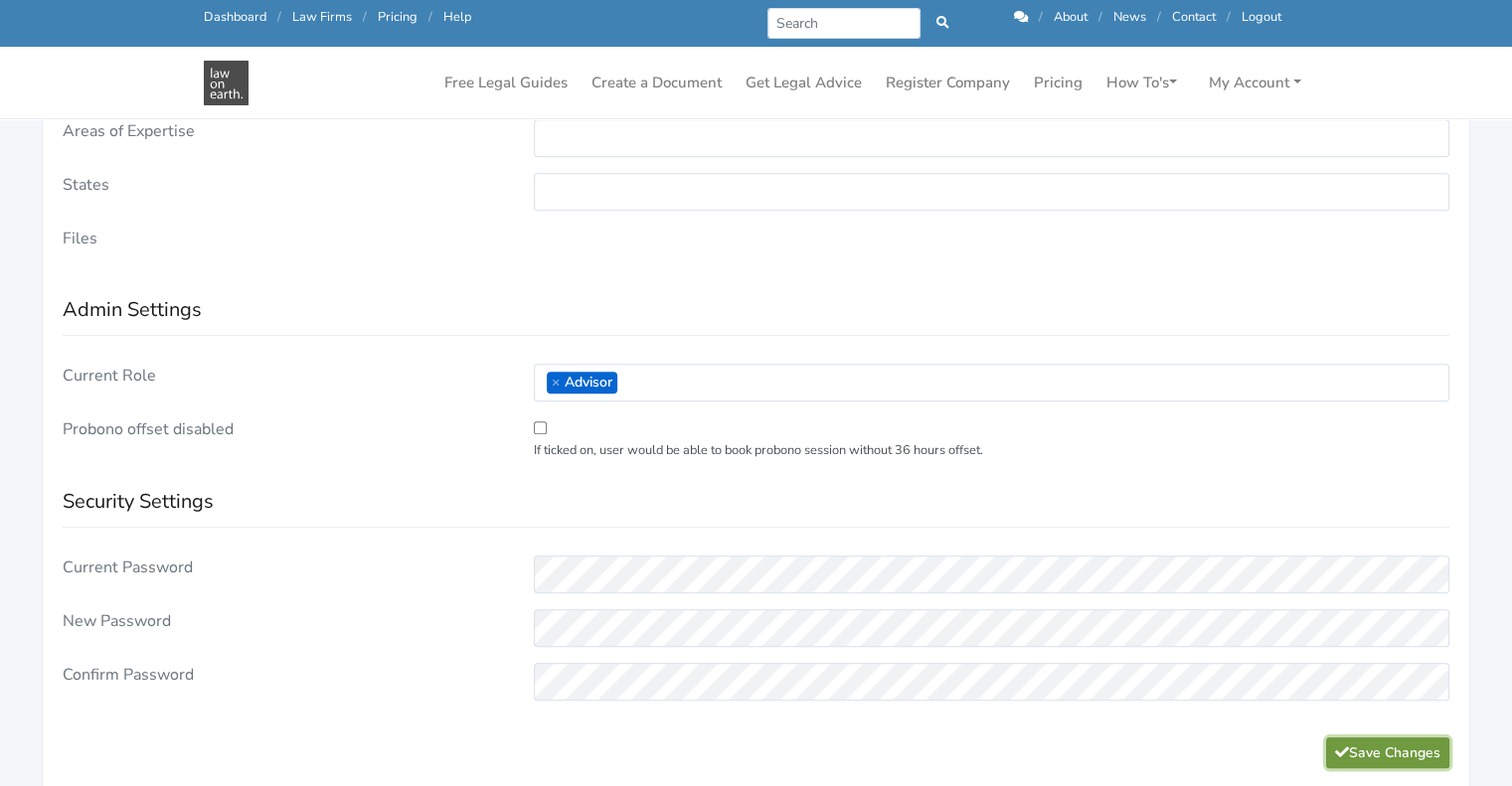 click on "Save Changes" at bounding box center (1388, 752) 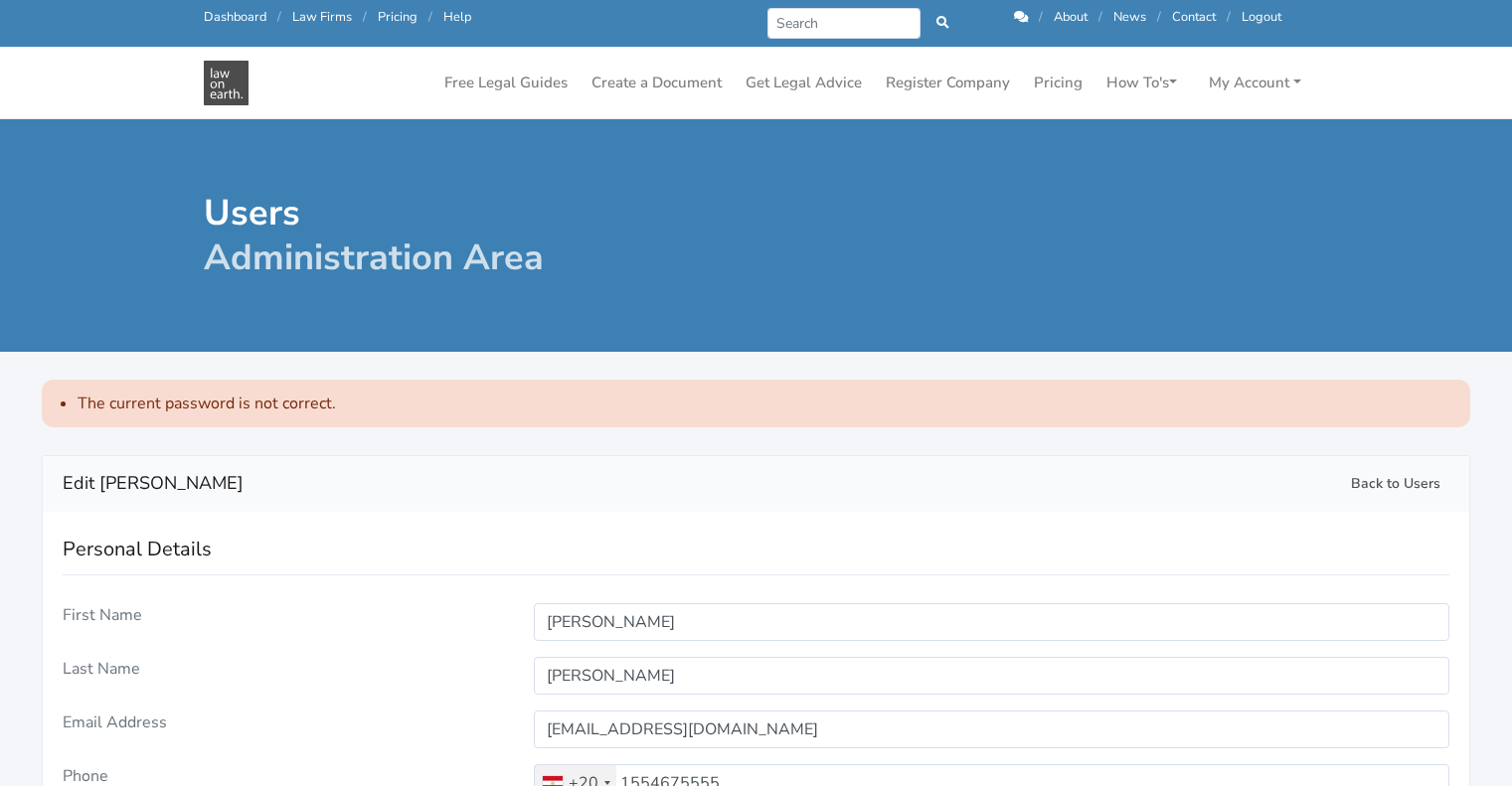 select 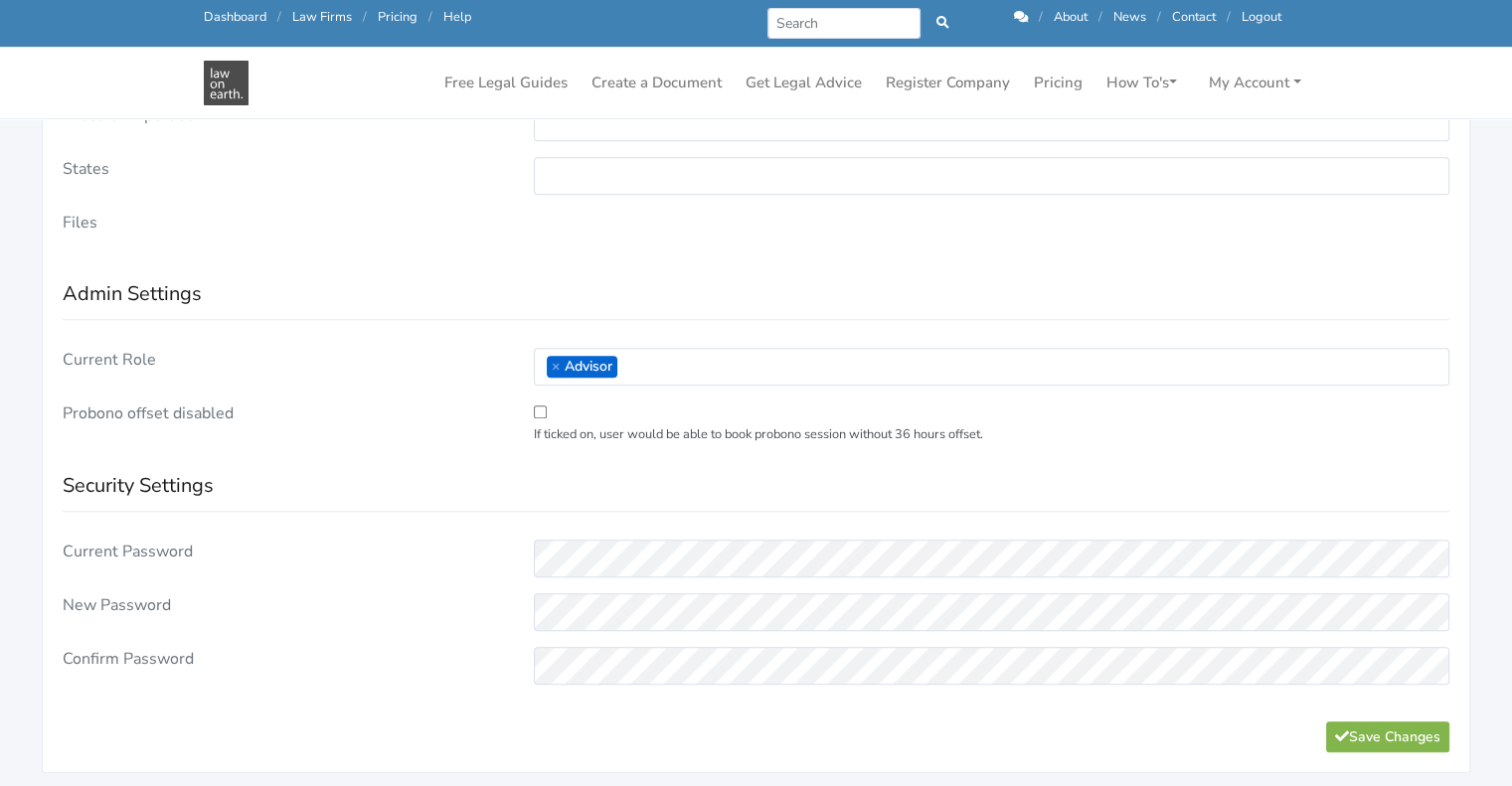 scroll, scrollTop: 1362, scrollLeft: 0, axis: vertical 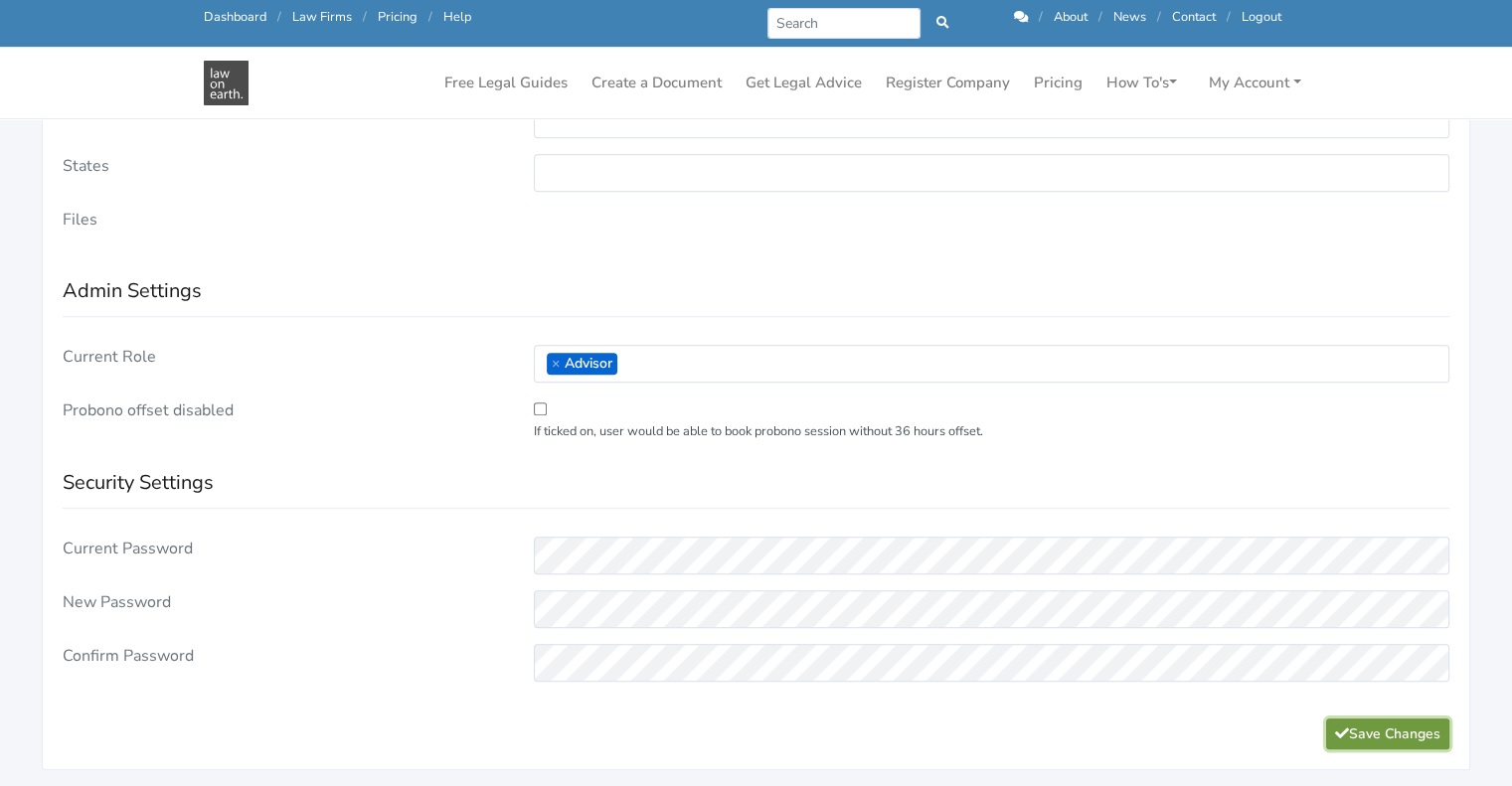 click on "Save Changes" at bounding box center (1388, 733) 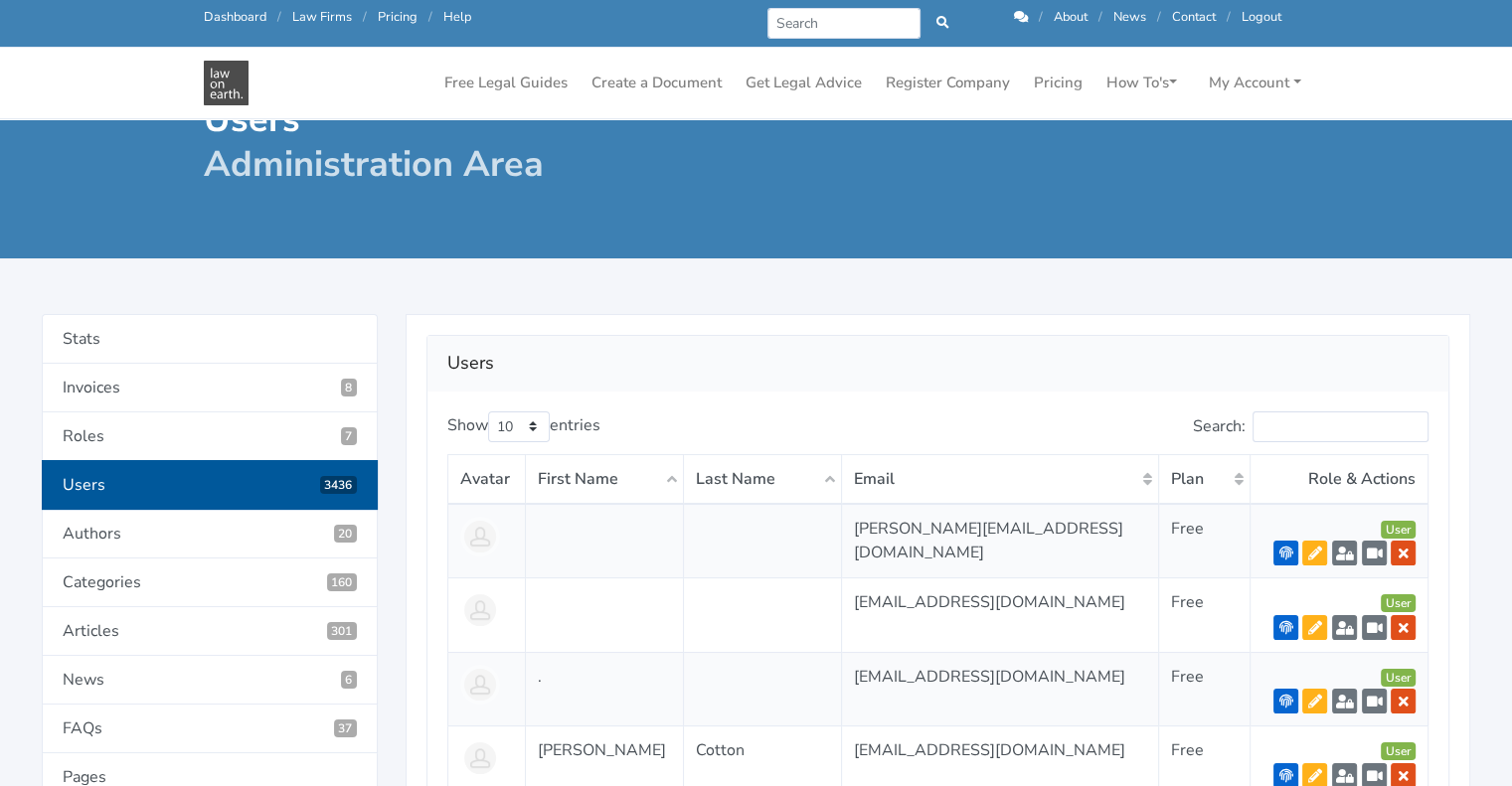 scroll, scrollTop: 46, scrollLeft: 0, axis: vertical 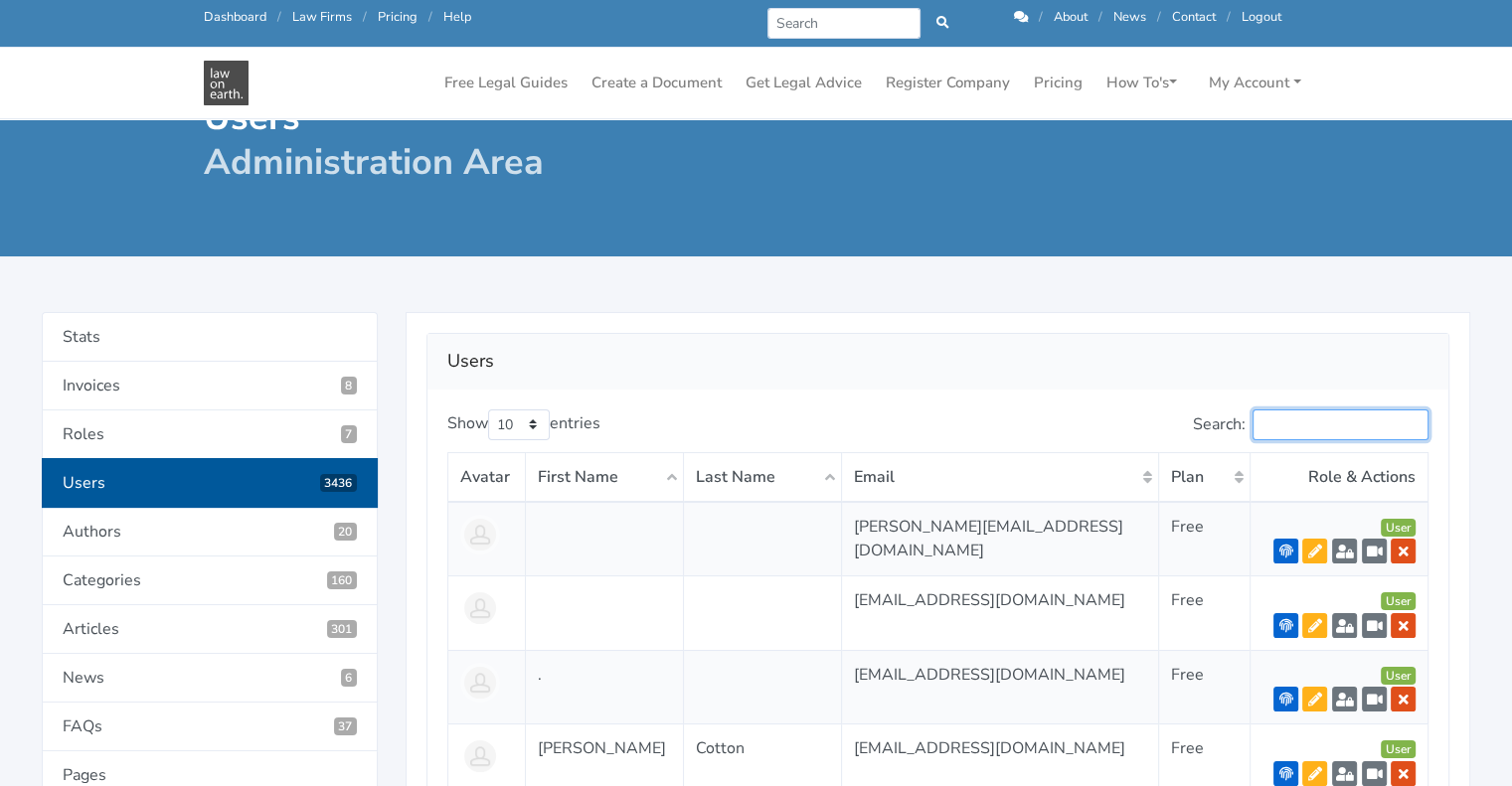 click on "Search:" at bounding box center (1340, 424) 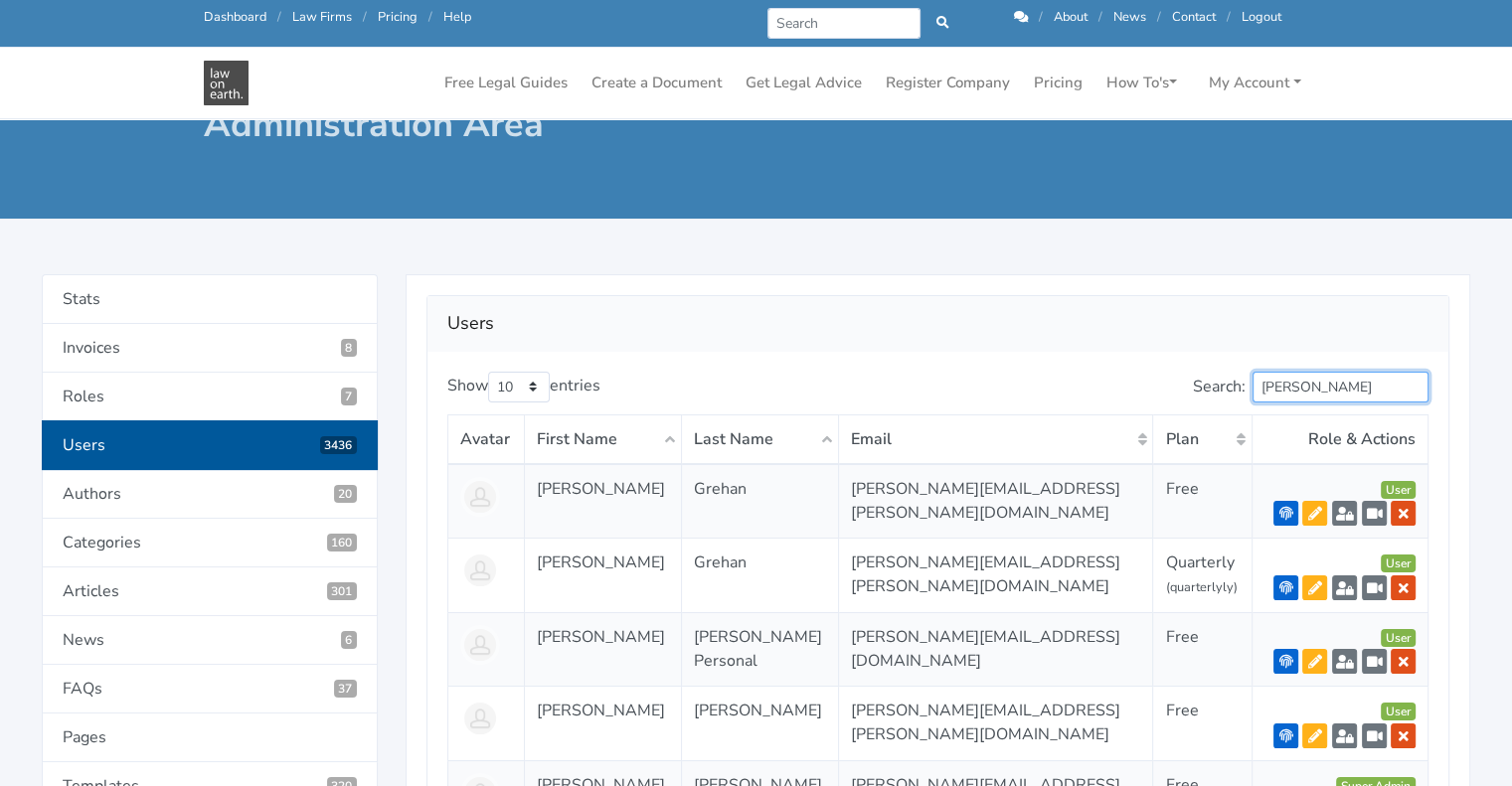 scroll, scrollTop: 79, scrollLeft: 0, axis: vertical 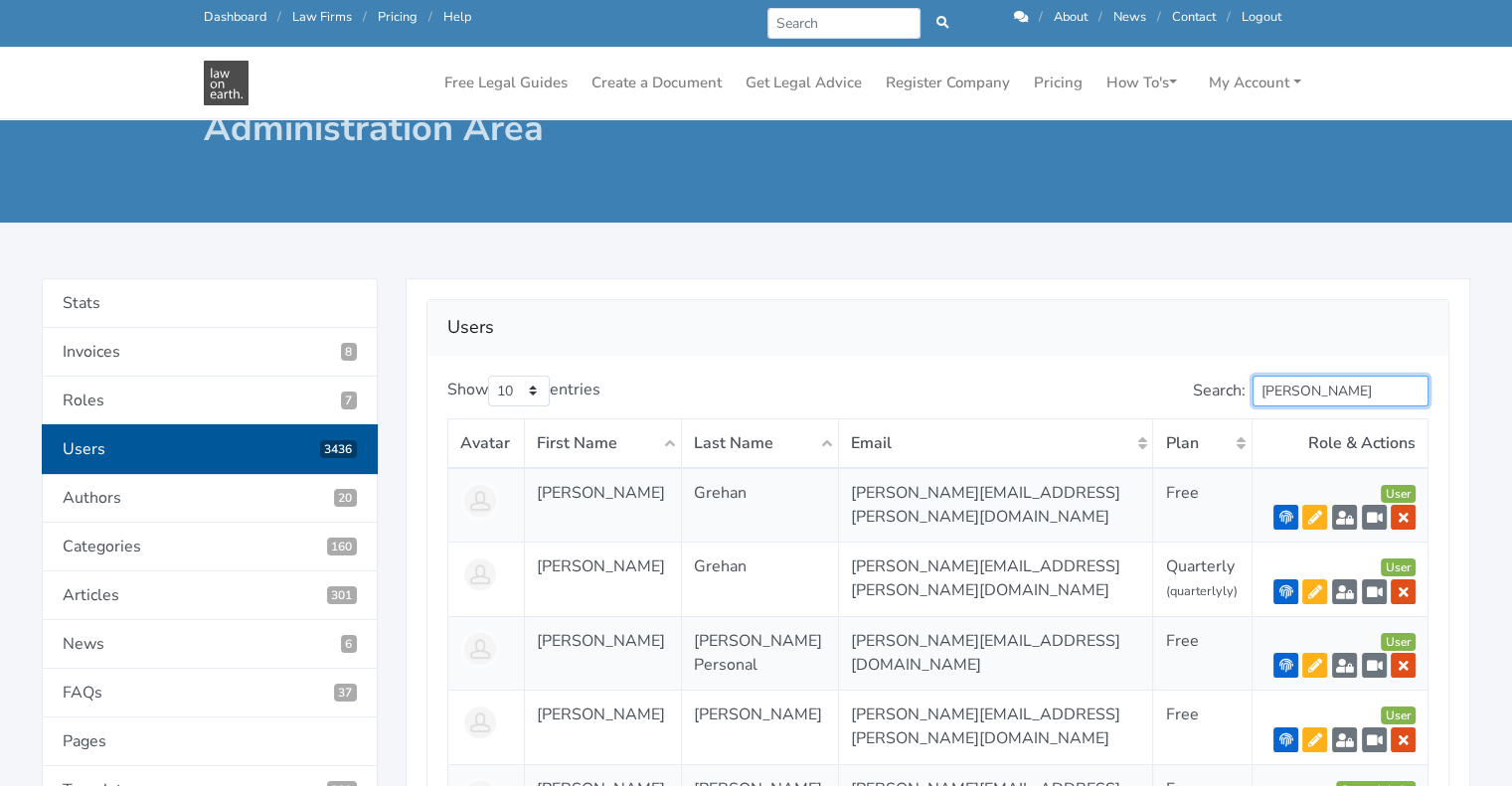click on "katie" at bounding box center [1340, 391] 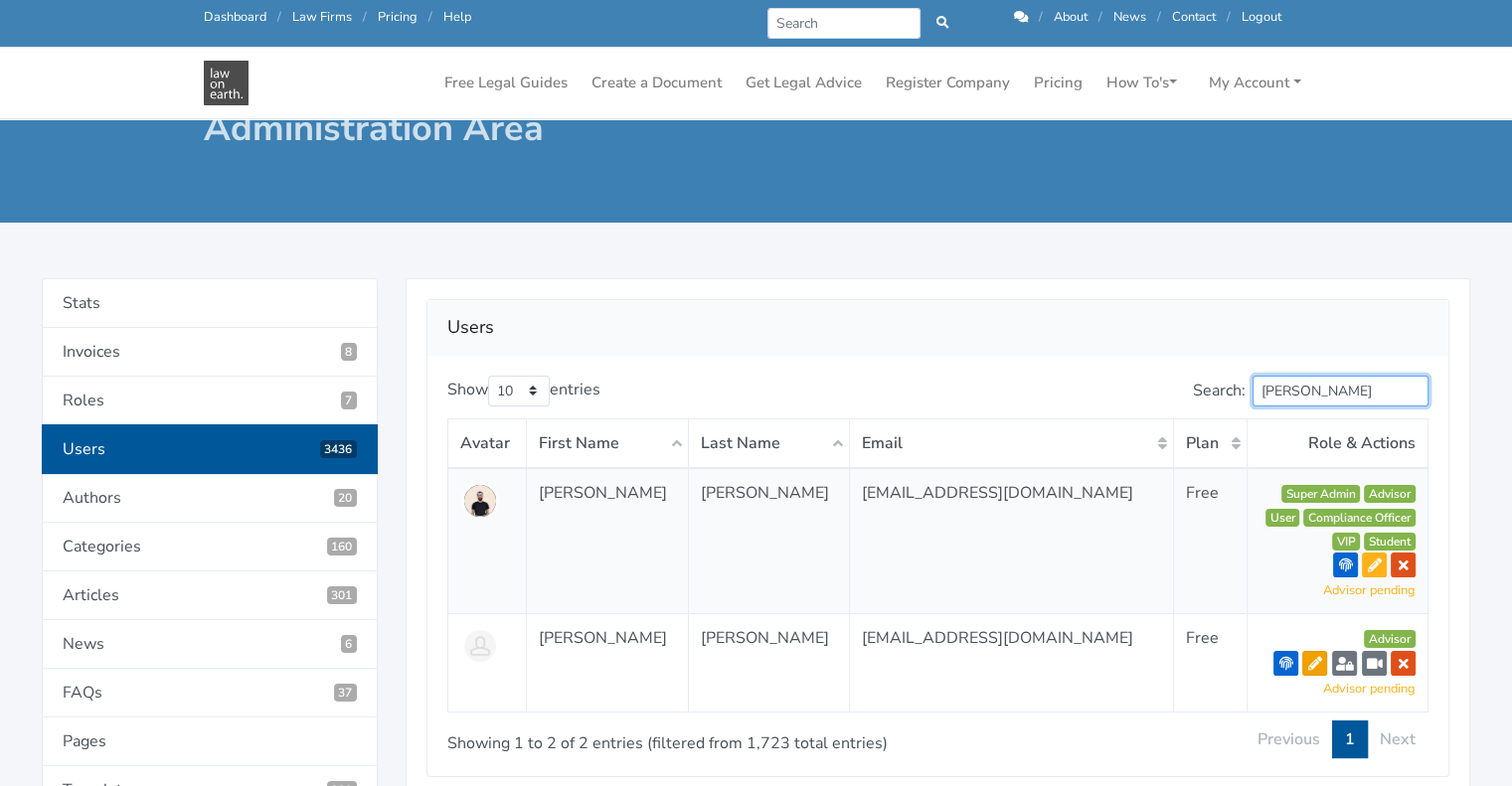 type on "Mohamed" 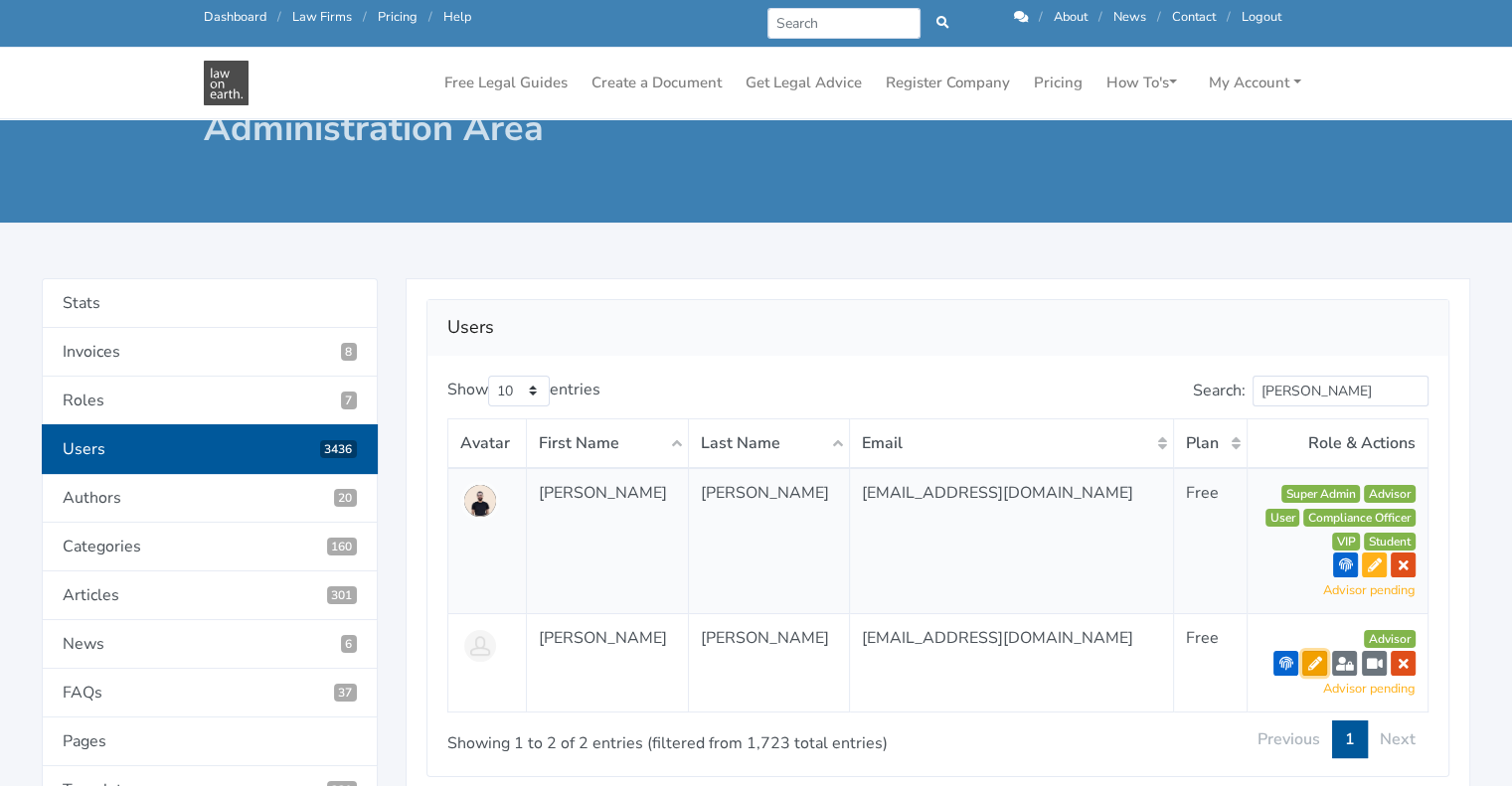 click at bounding box center [1315, 664] 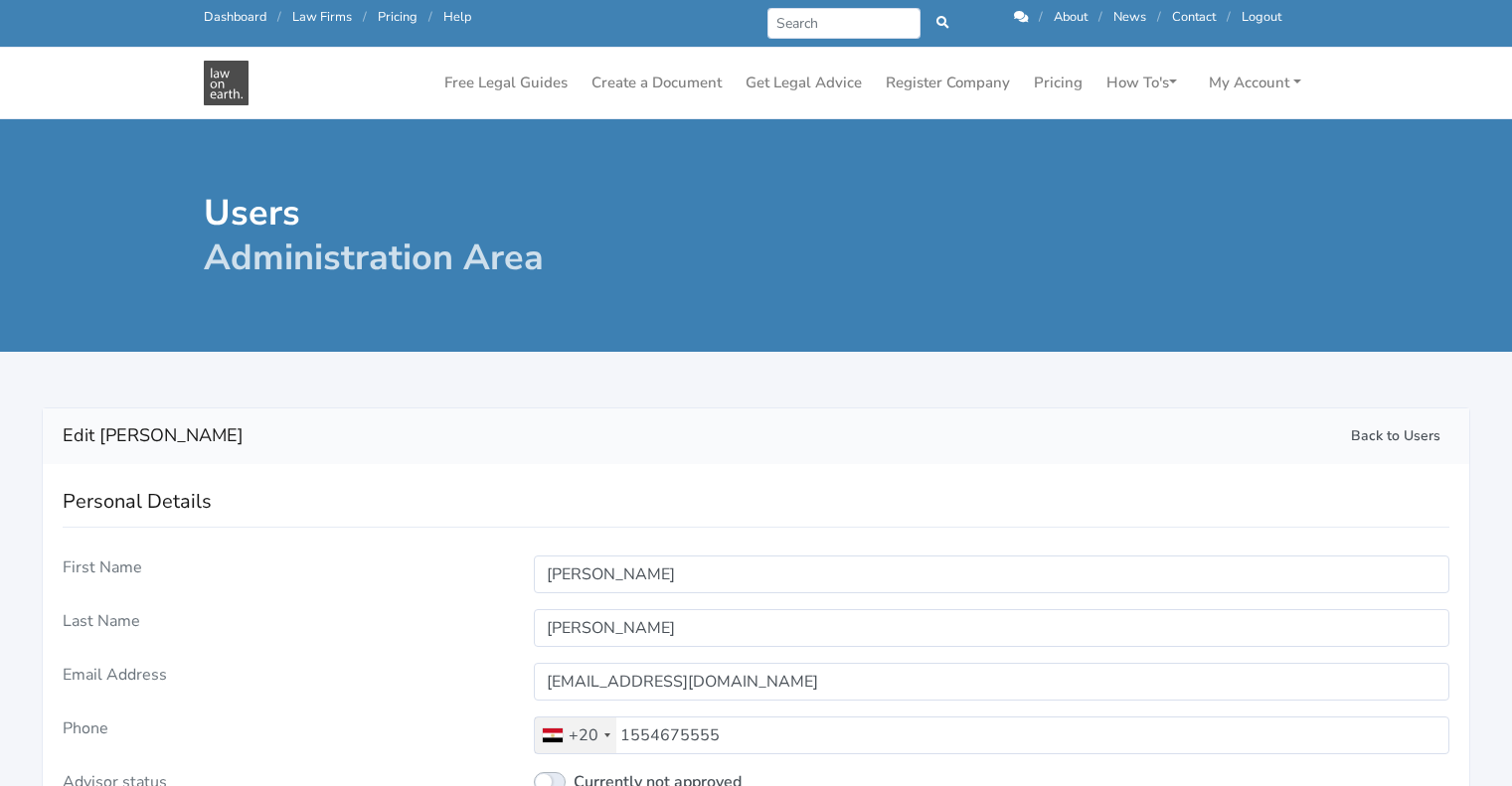 select 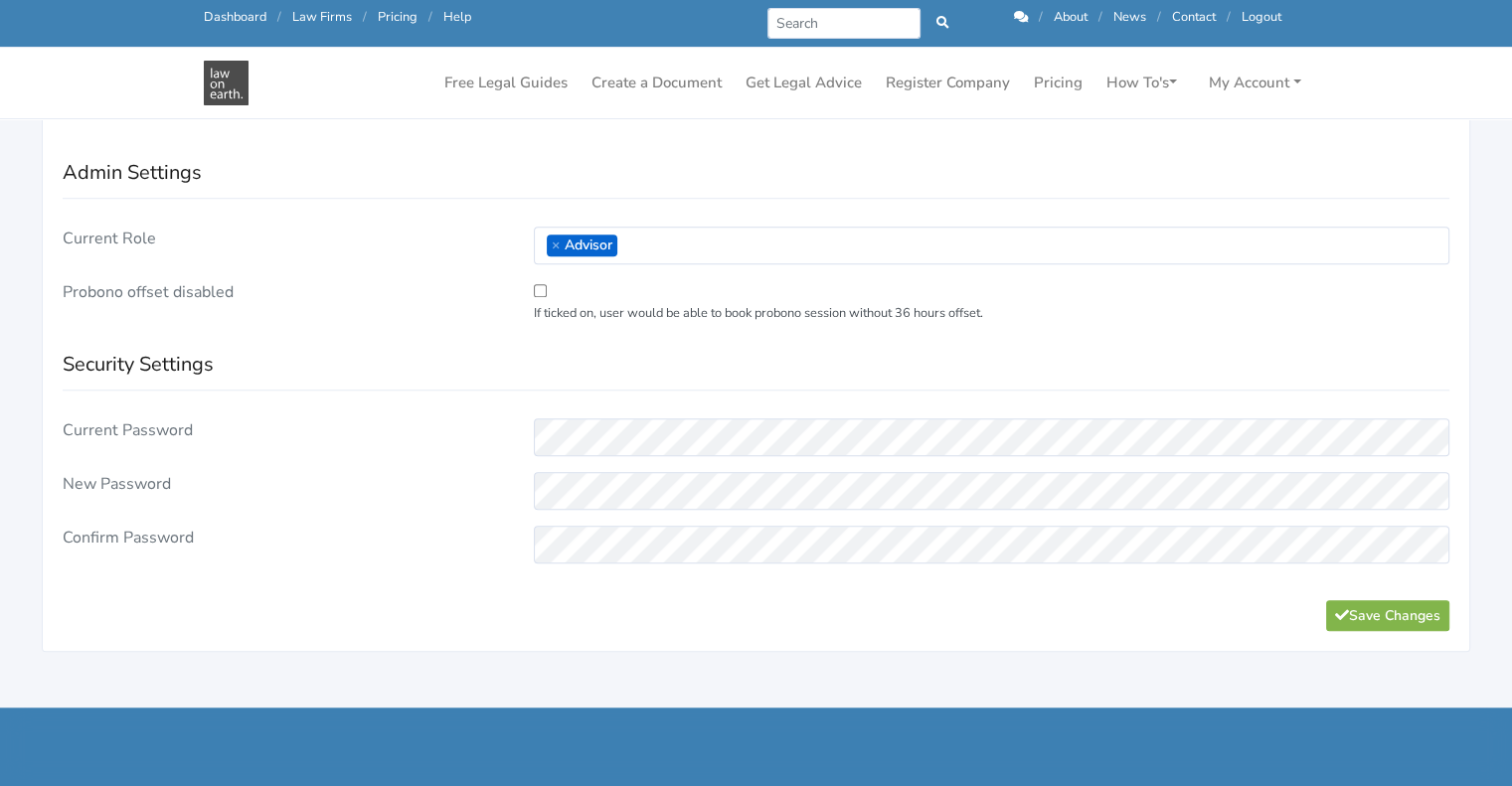 scroll, scrollTop: 1451, scrollLeft: 0, axis: vertical 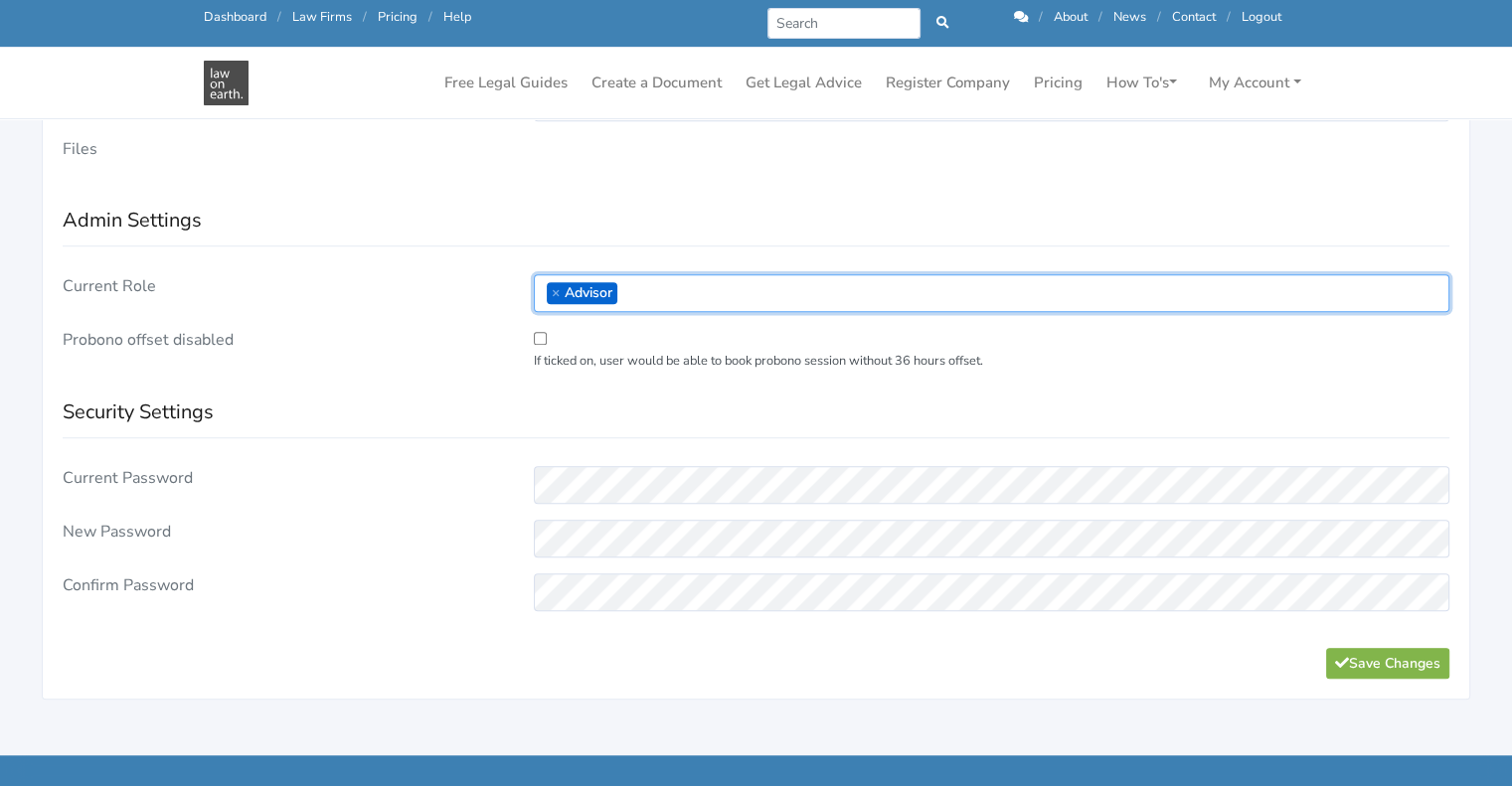 click on "× Advisor" at bounding box center (991, 293) 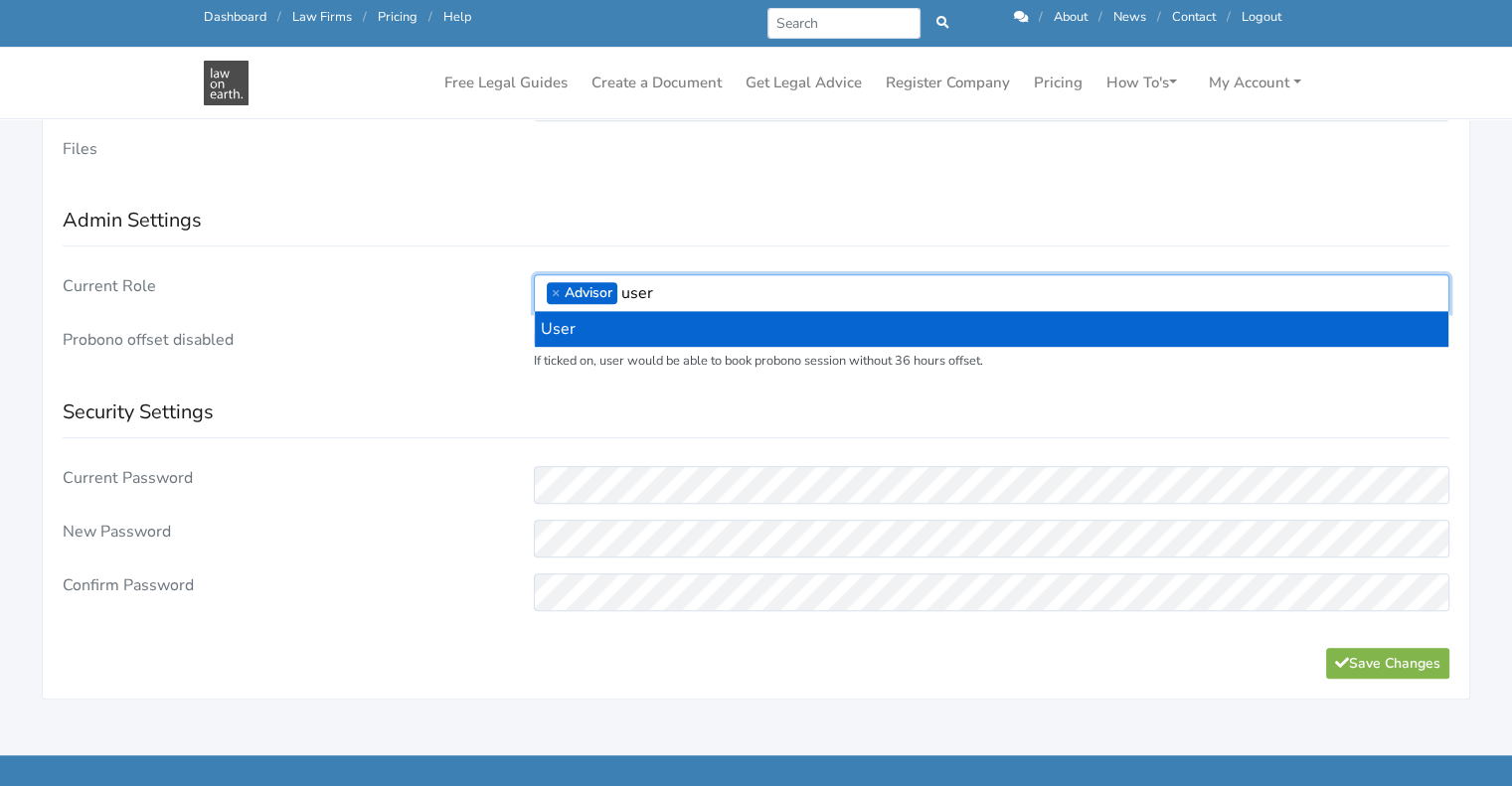 type on "user" 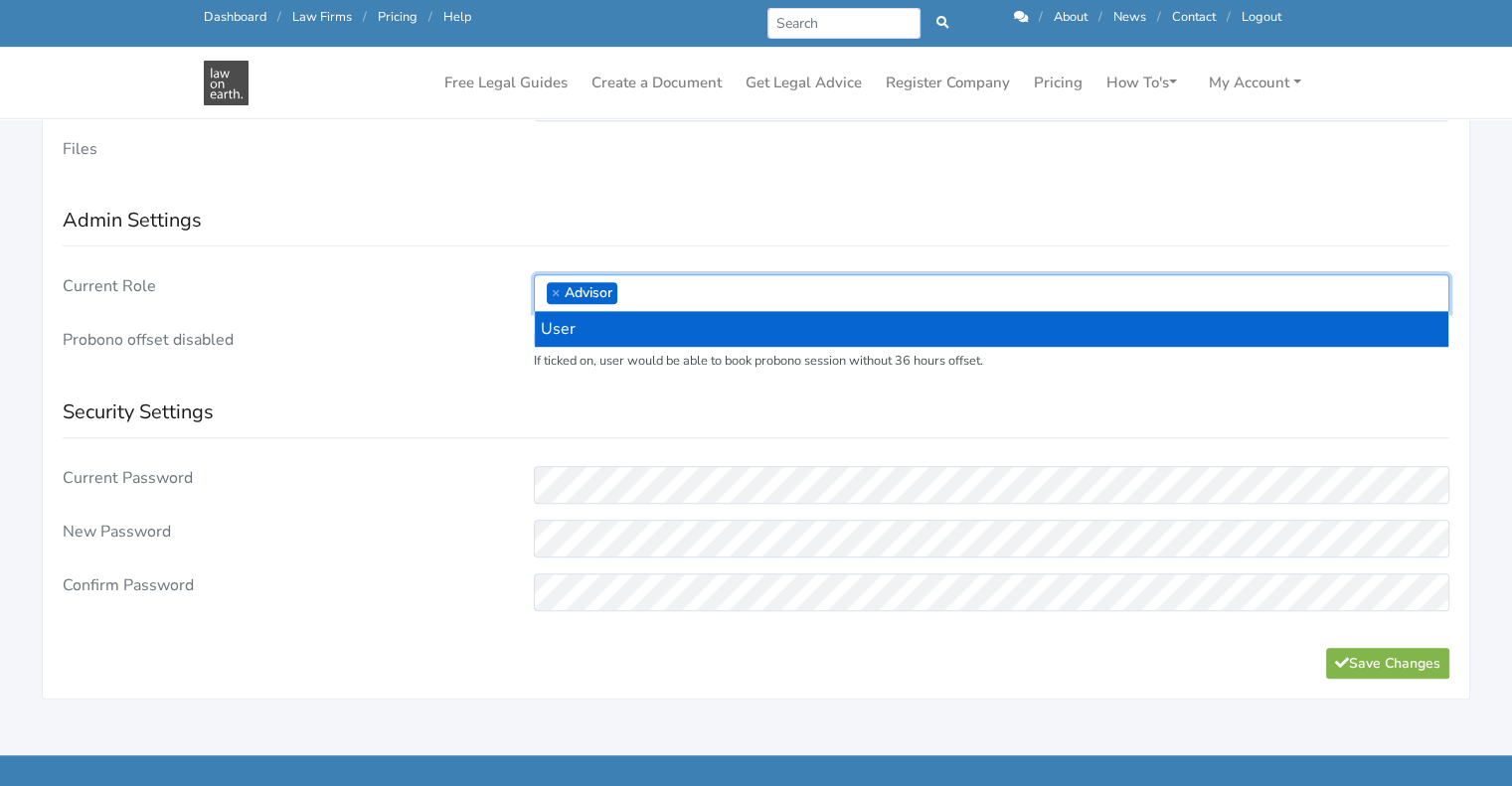 scroll, scrollTop: 22, scrollLeft: 0, axis: vertical 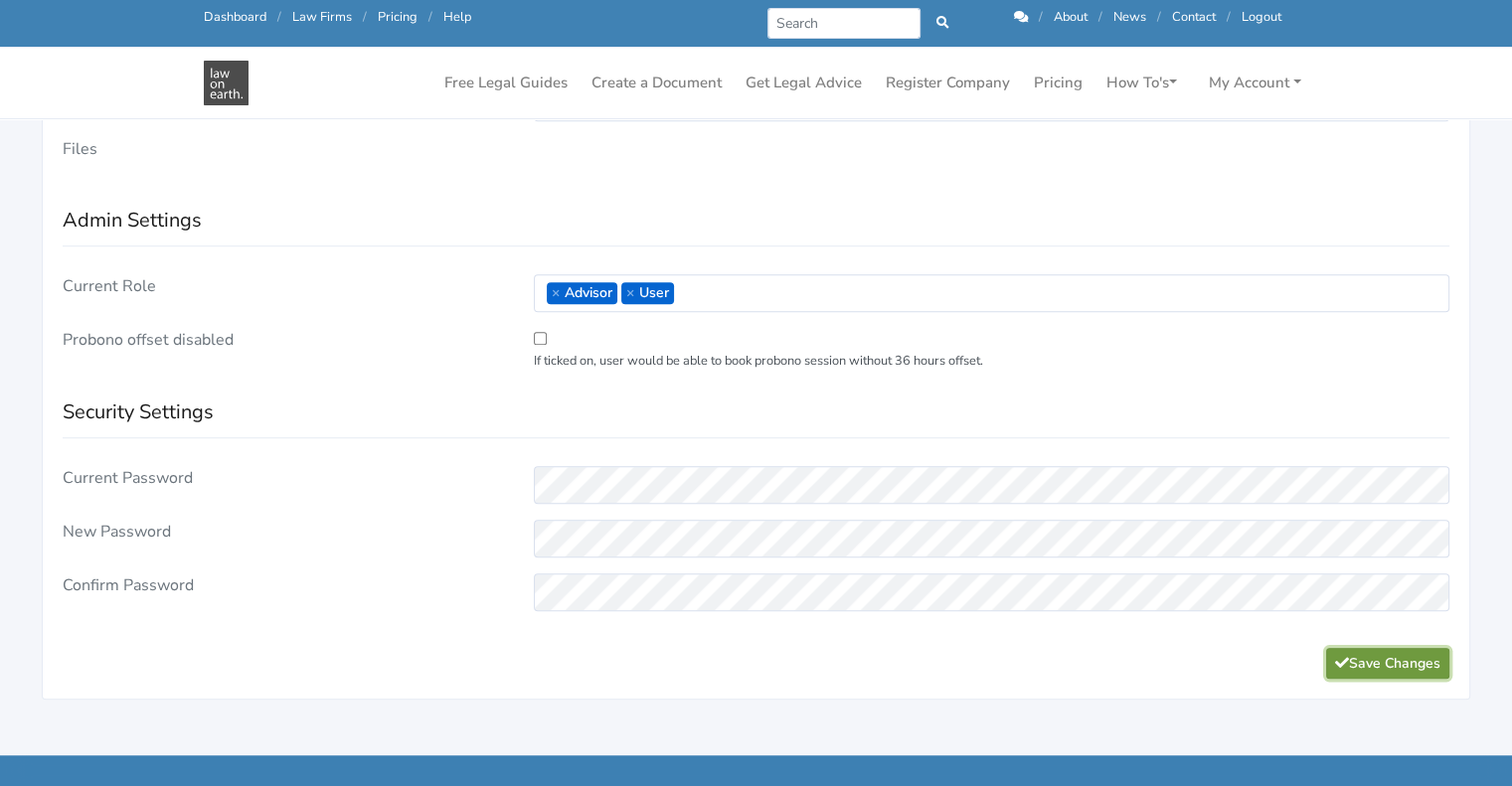 click on "Save Changes" at bounding box center [1388, 663] 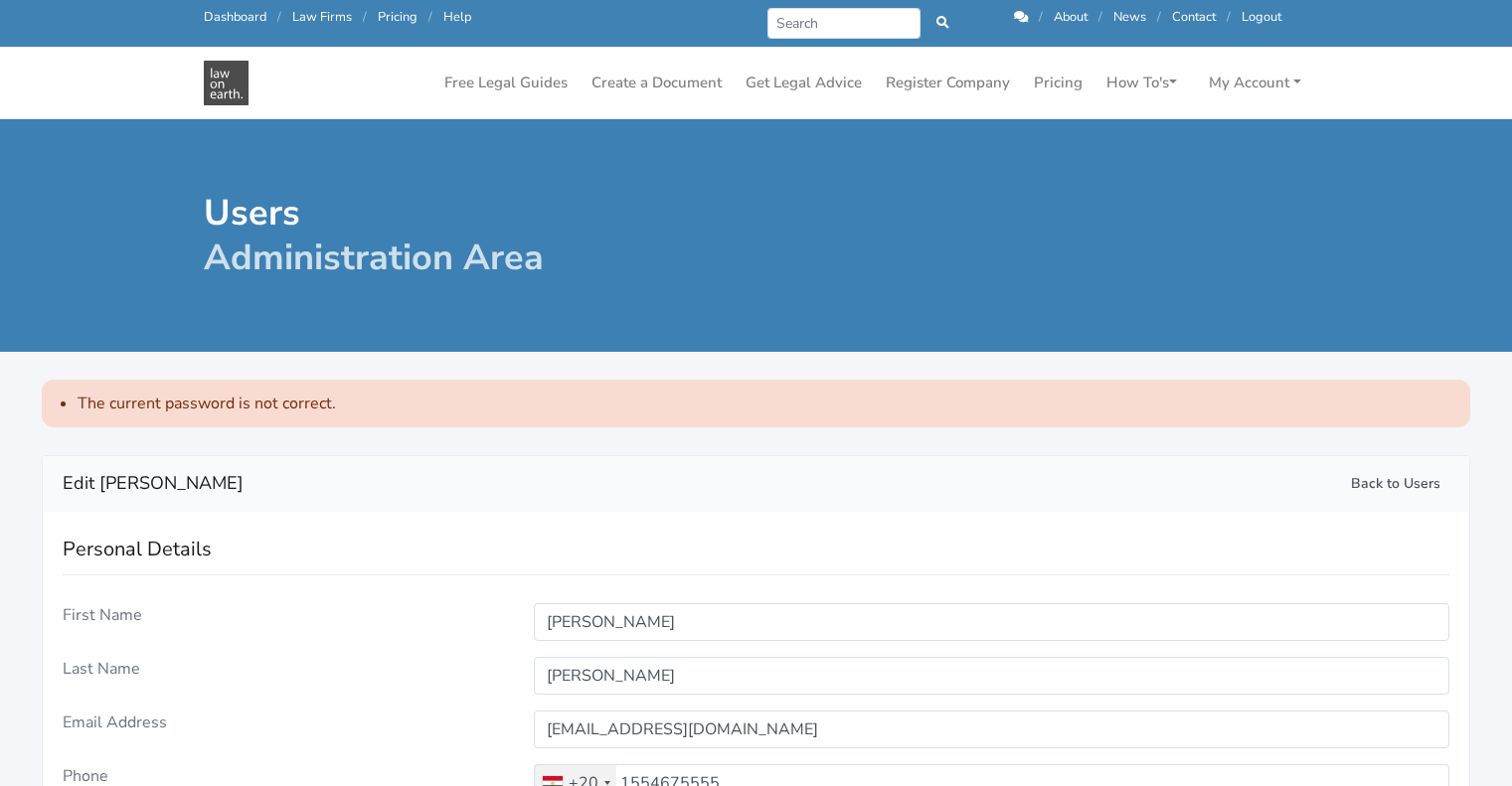 select 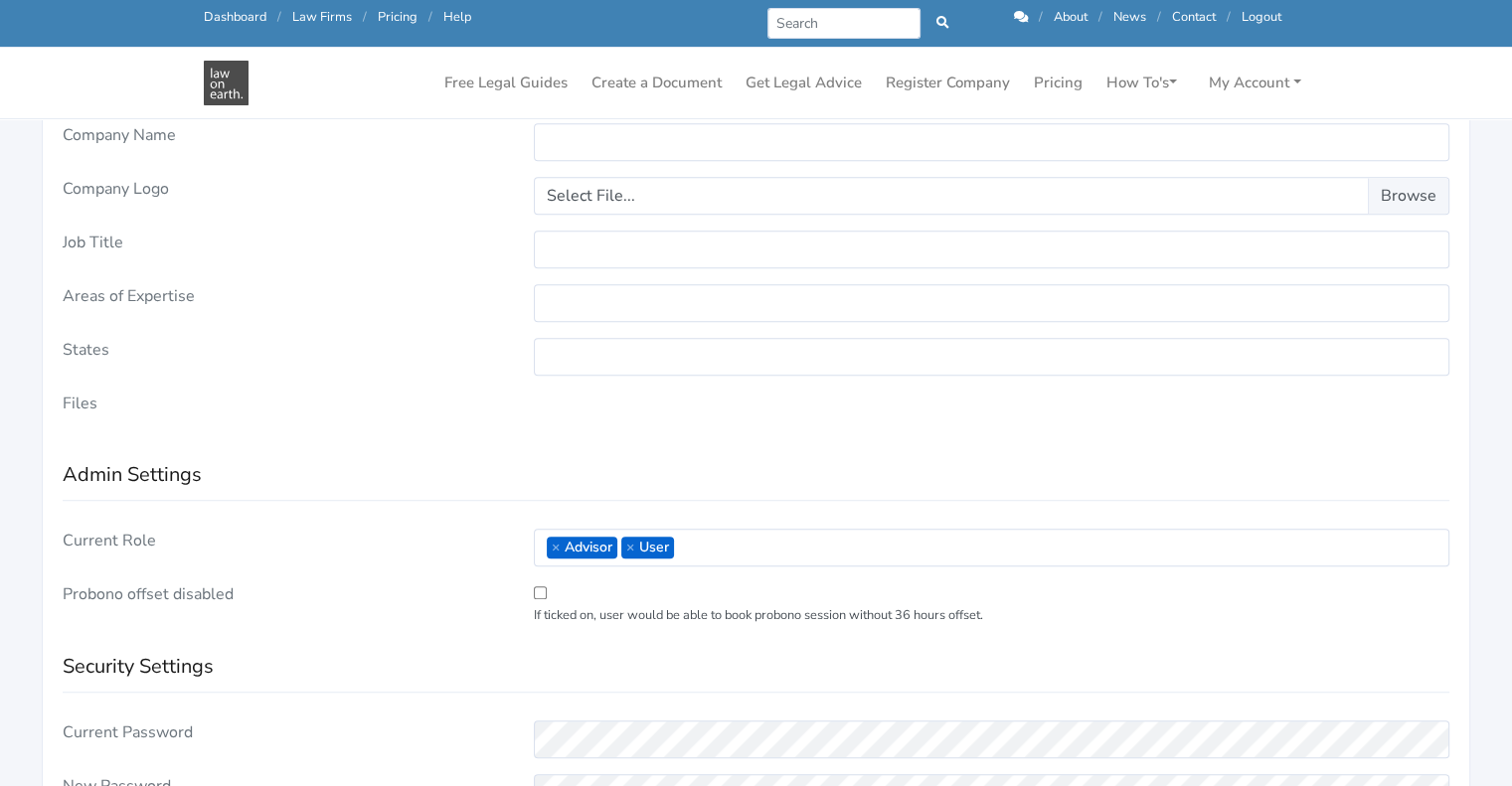 scroll, scrollTop: 1290, scrollLeft: 0, axis: vertical 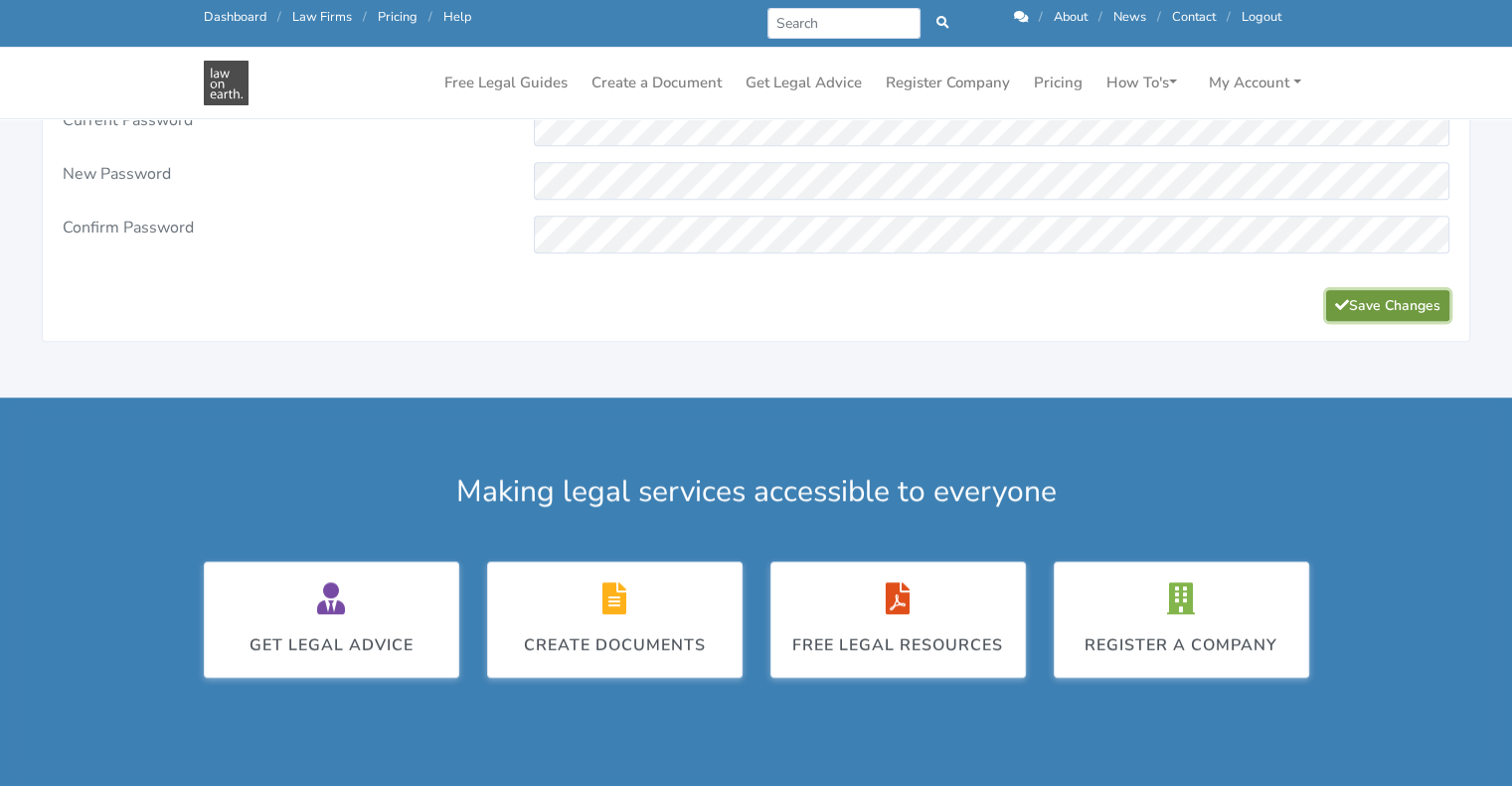 click on "Save Changes" at bounding box center [1388, 305] 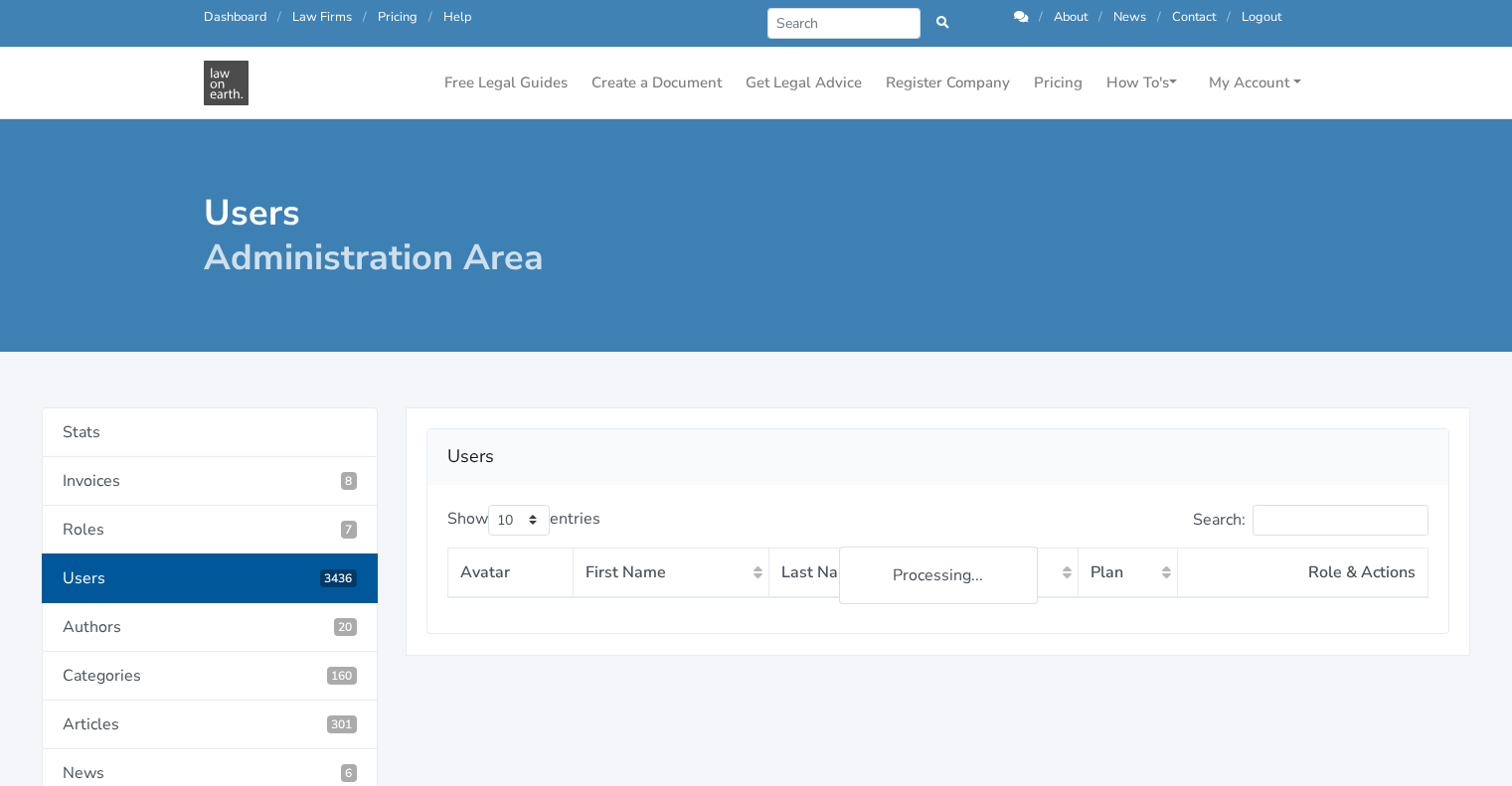 scroll, scrollTop: 0, scrollLeft: 0, axis: both 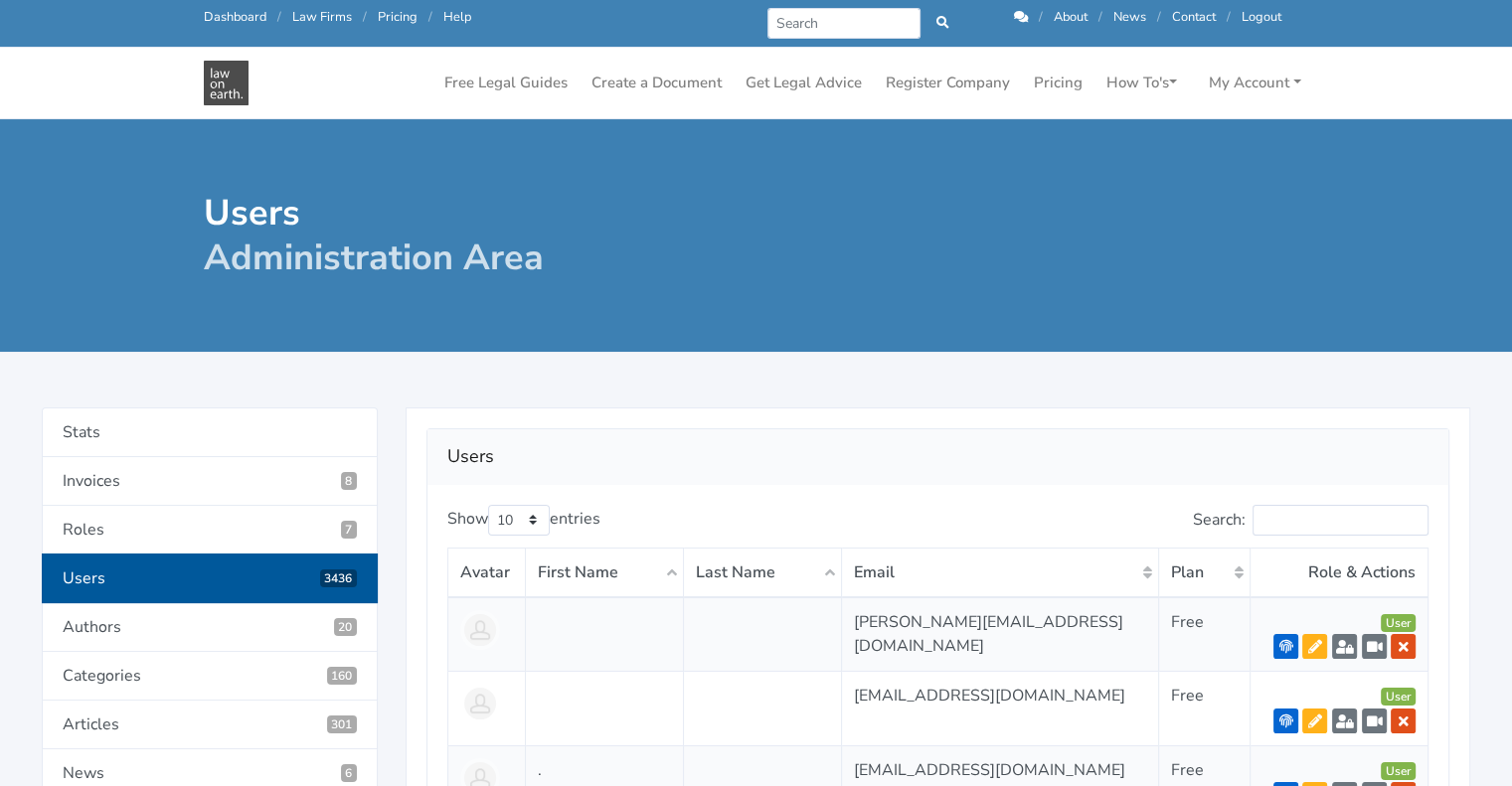 click on "Users  Administration Area" at bounding box center [756, 236] 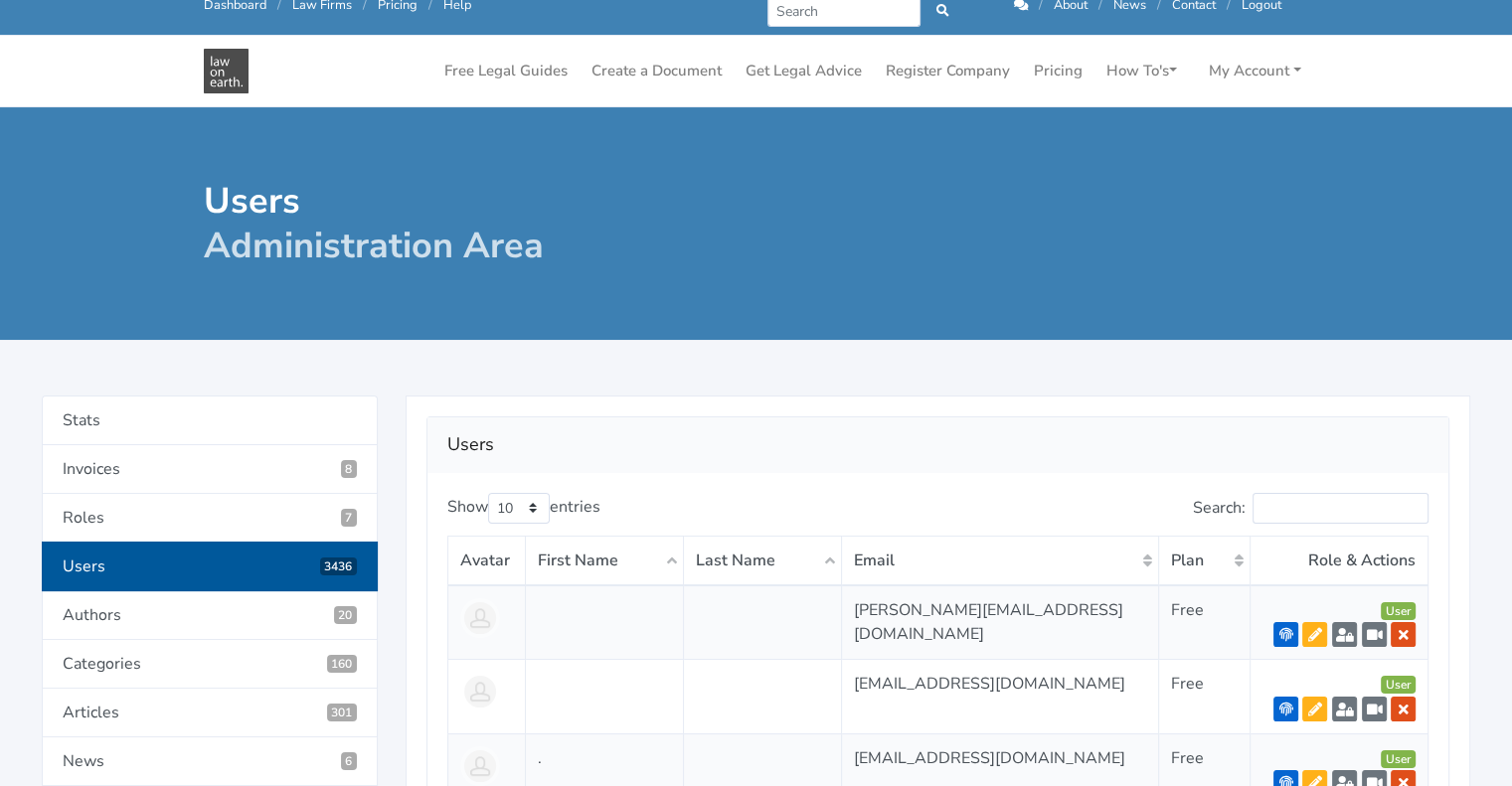 scroll, scrollTop: 0, scrollLeft: 0, axis: both 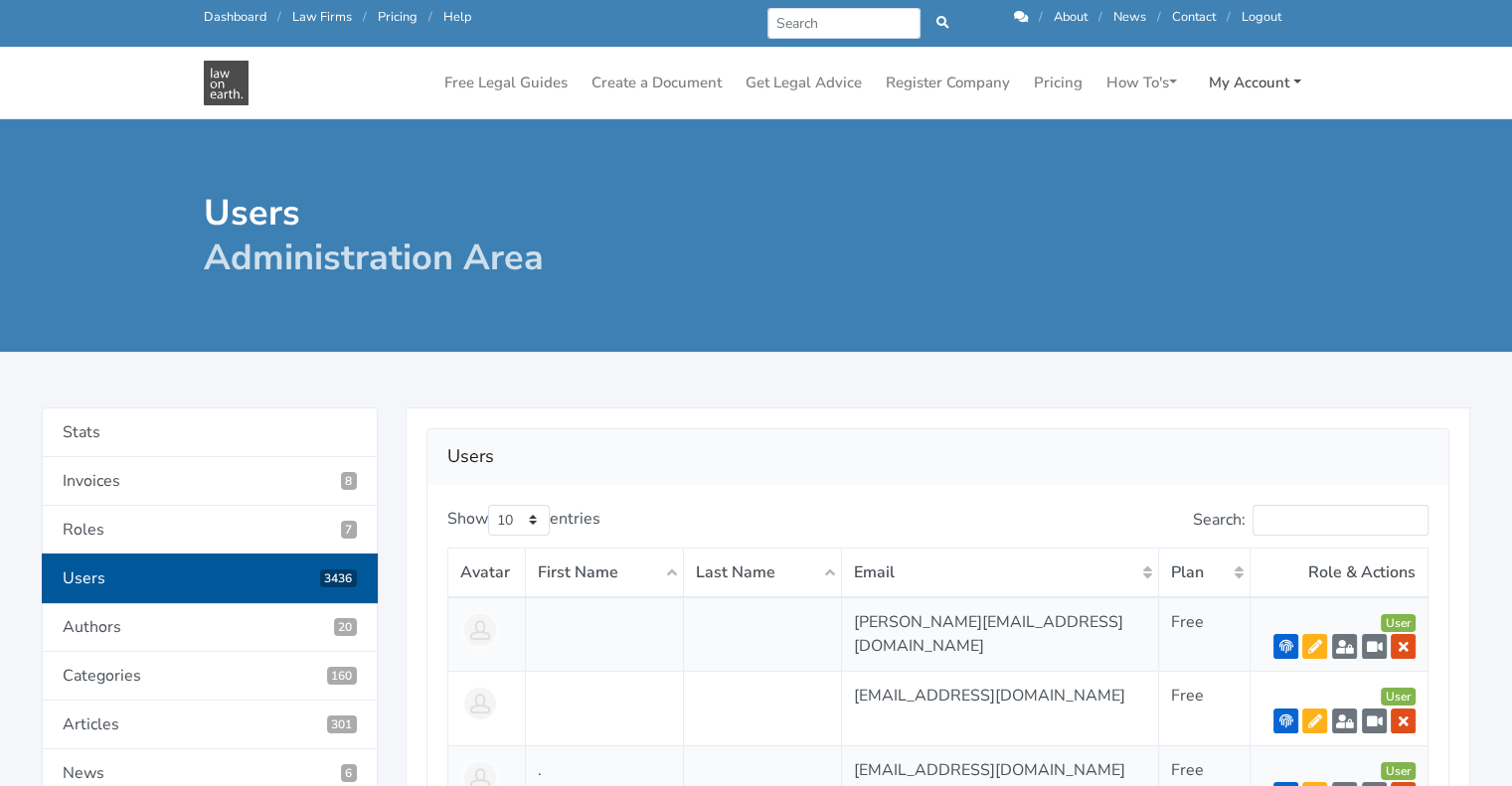 click on "My Account" at bounding box center [1255, 82] 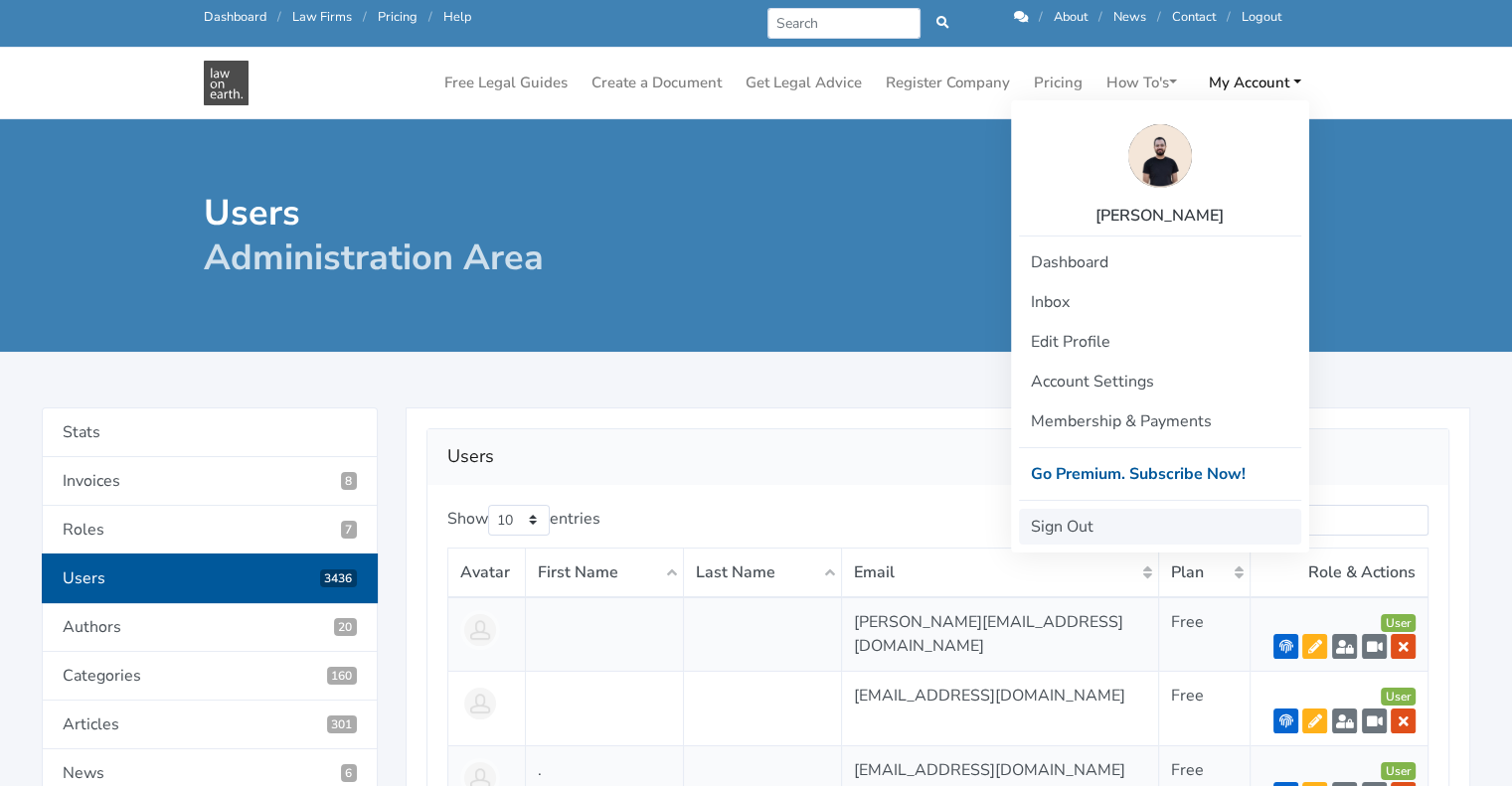 click on "Sign Out" at bounding box center [1160, 527] 